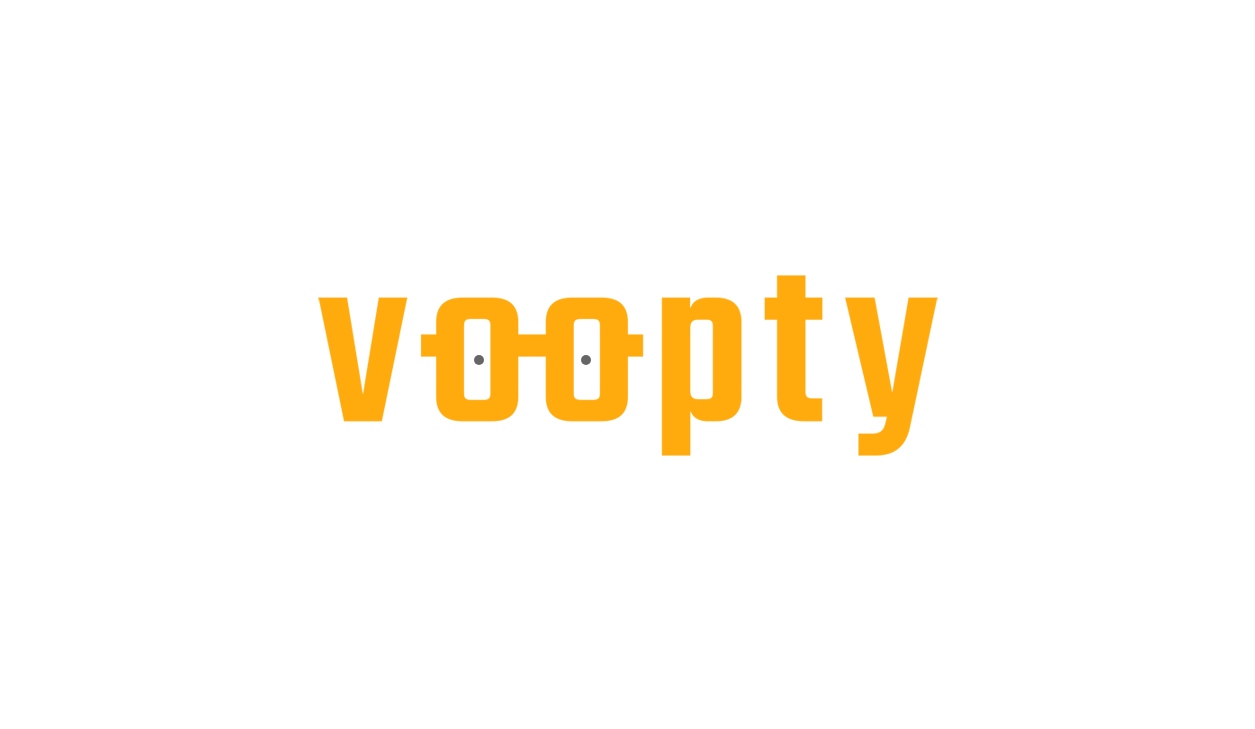 scroll, scrollTop: 0, scrollLeft: 0, axis: both 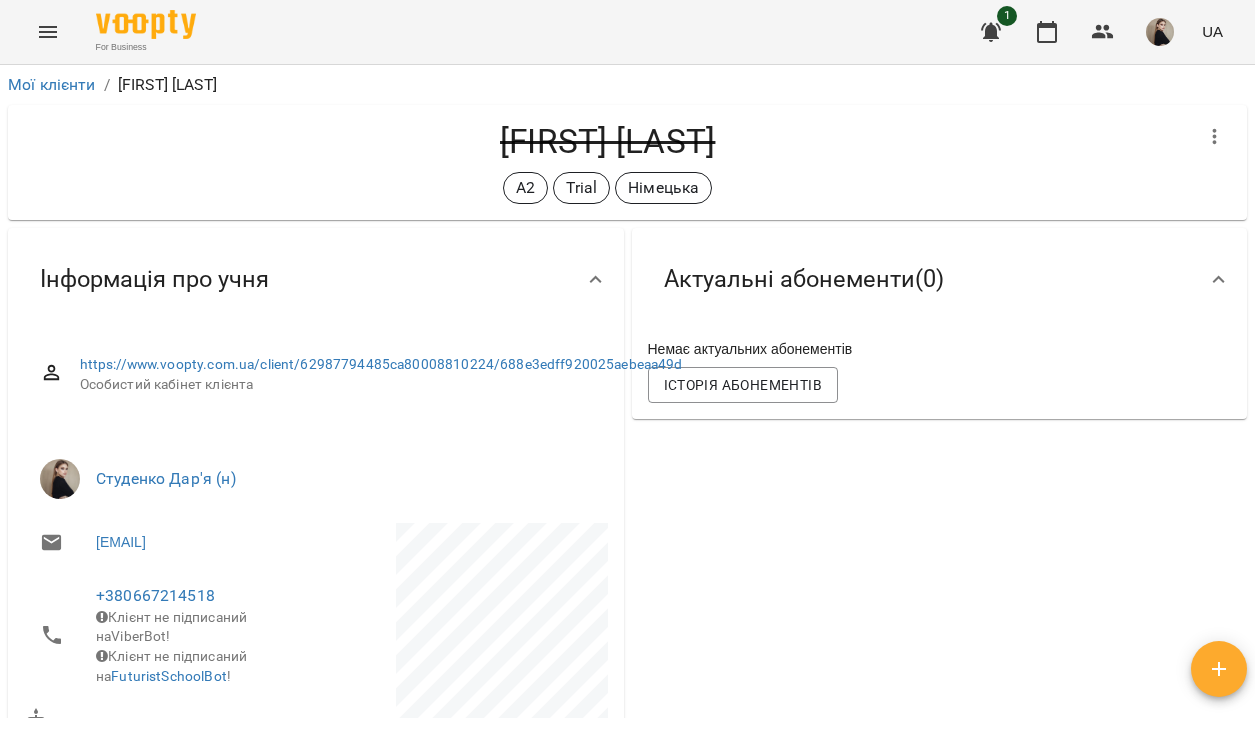 click 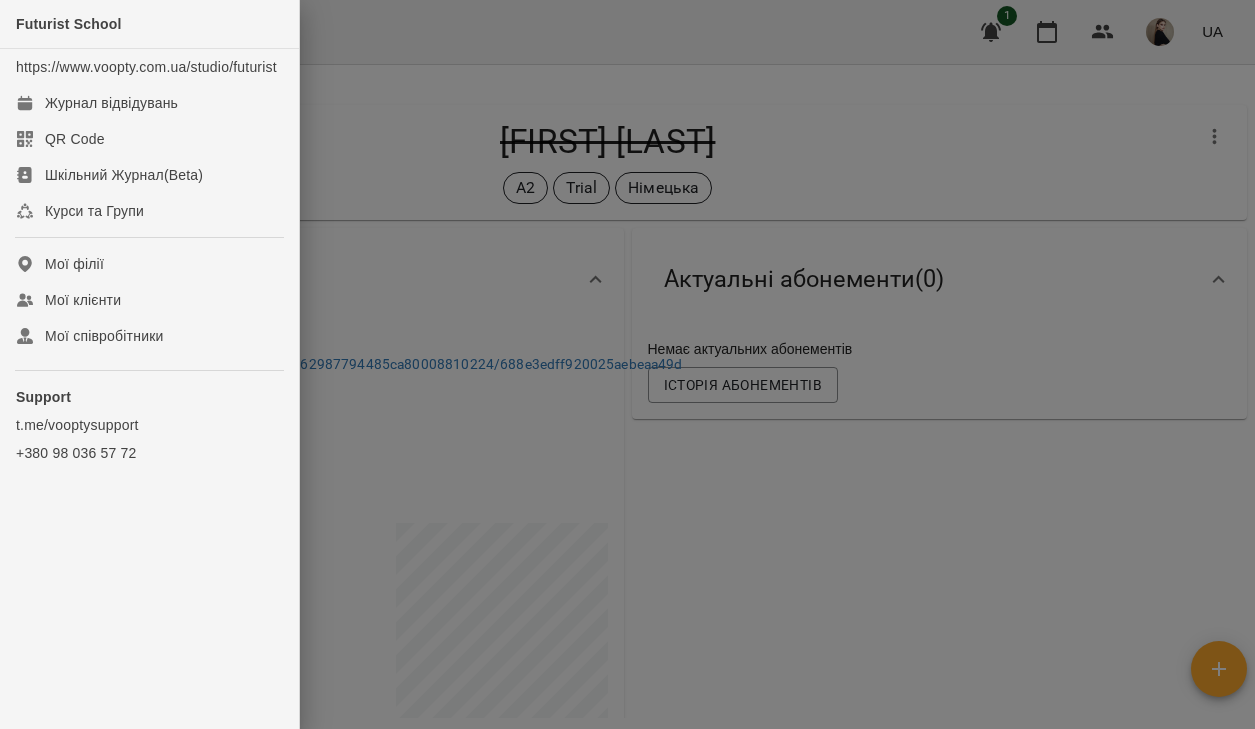 click at bounding box center [627, 364] 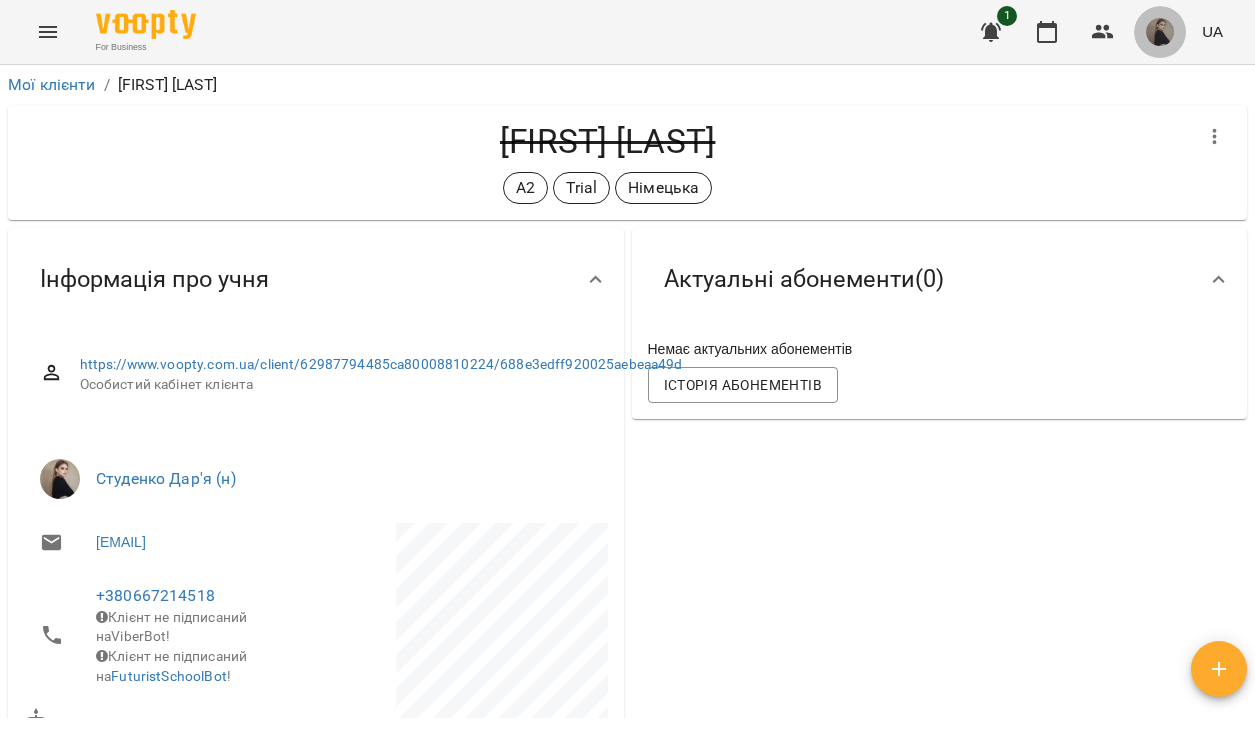 click at bounding box center [1160, 32] 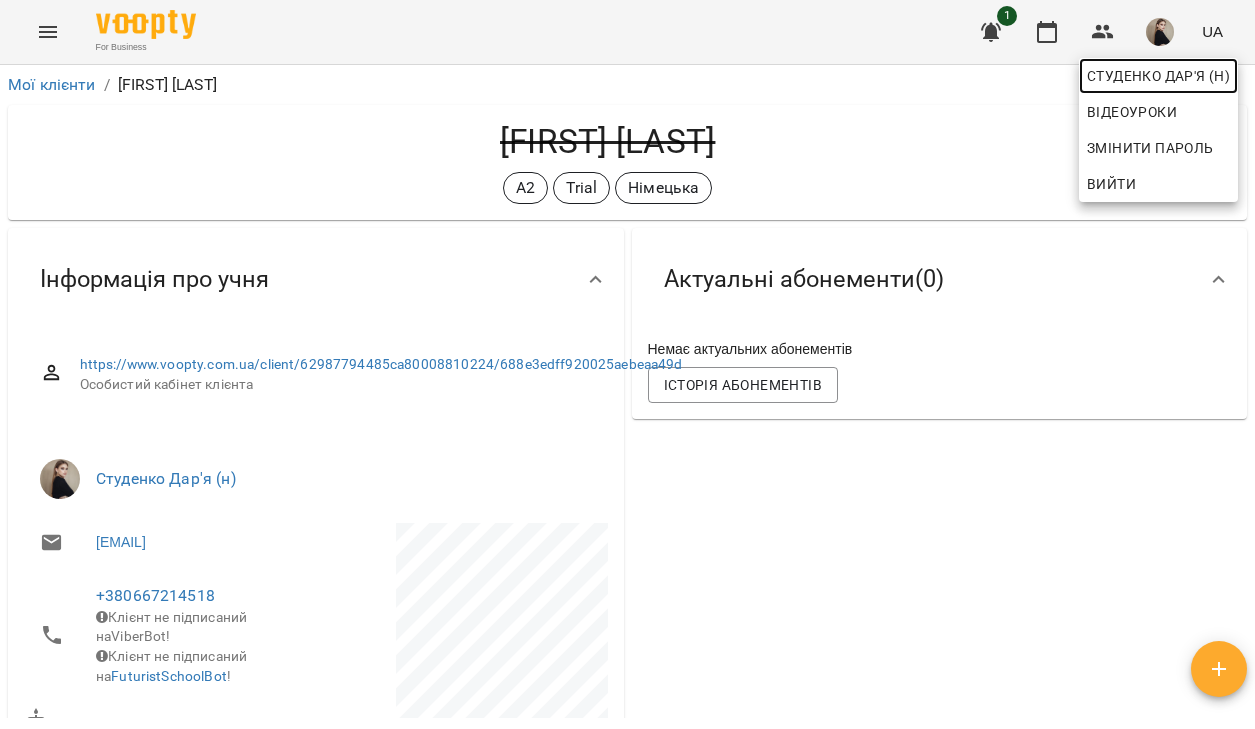 click on "Студенко Дар'я (н)" at bounding box center [1158, 76] 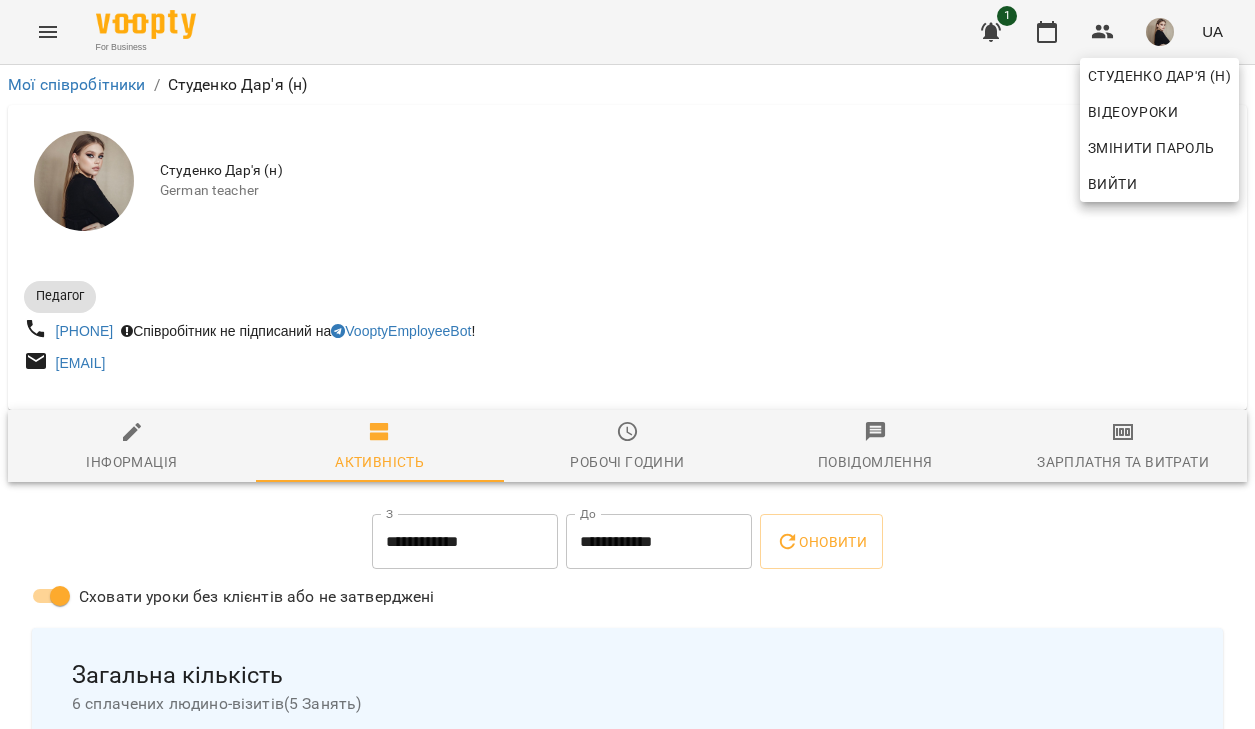 click at bounding box center [627, 364] 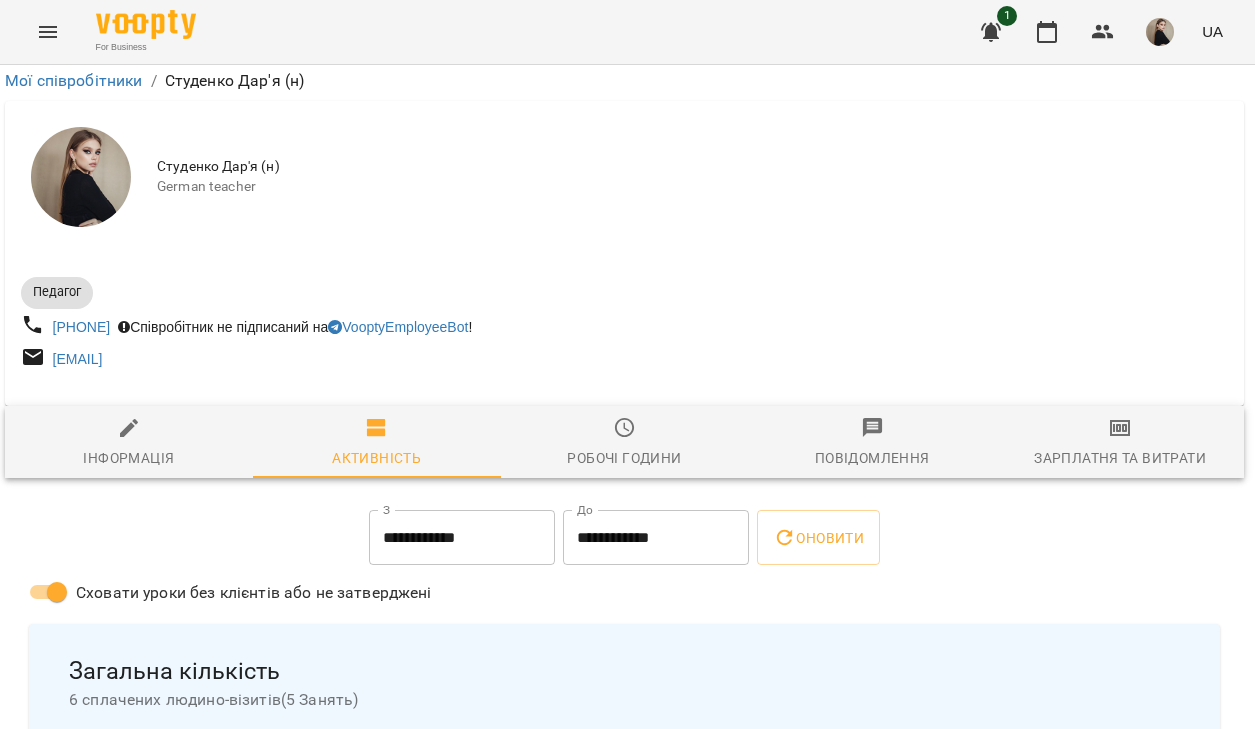 scroll, scrollTop: 716, scrollLeft: 3, axis: both 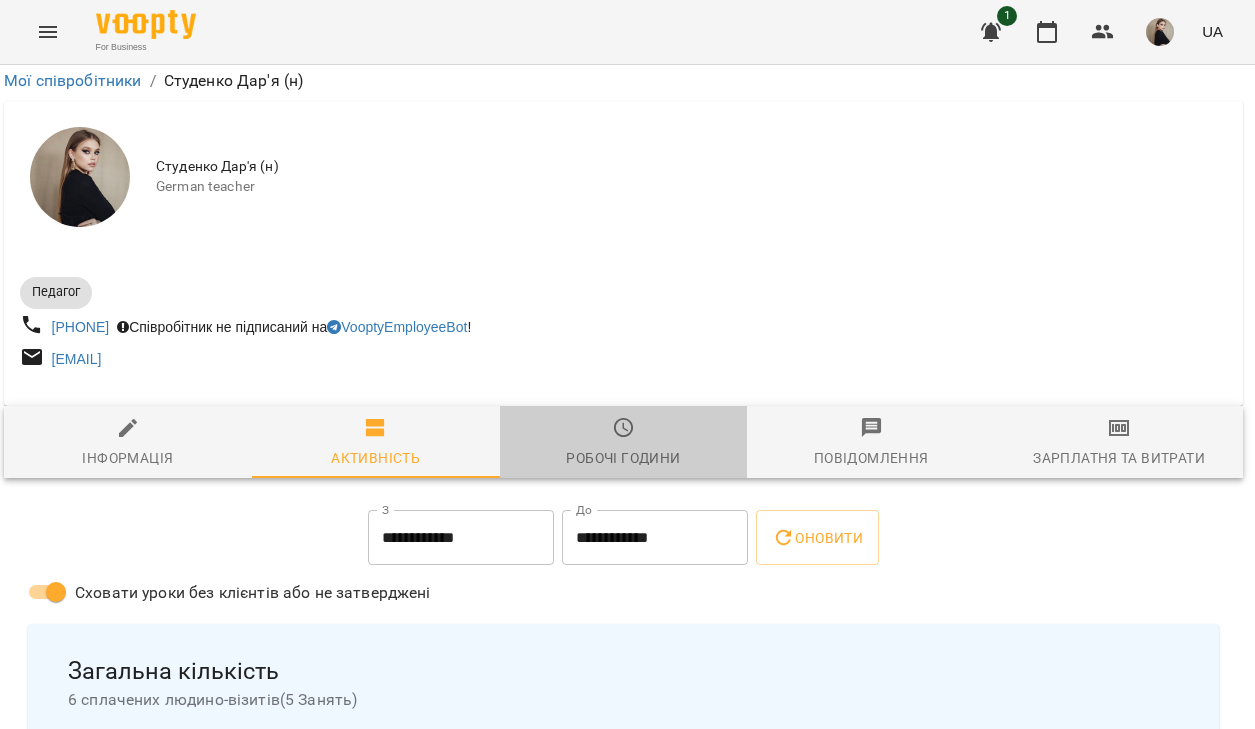 click on "Робочі години" at bounding box center [624, 443] 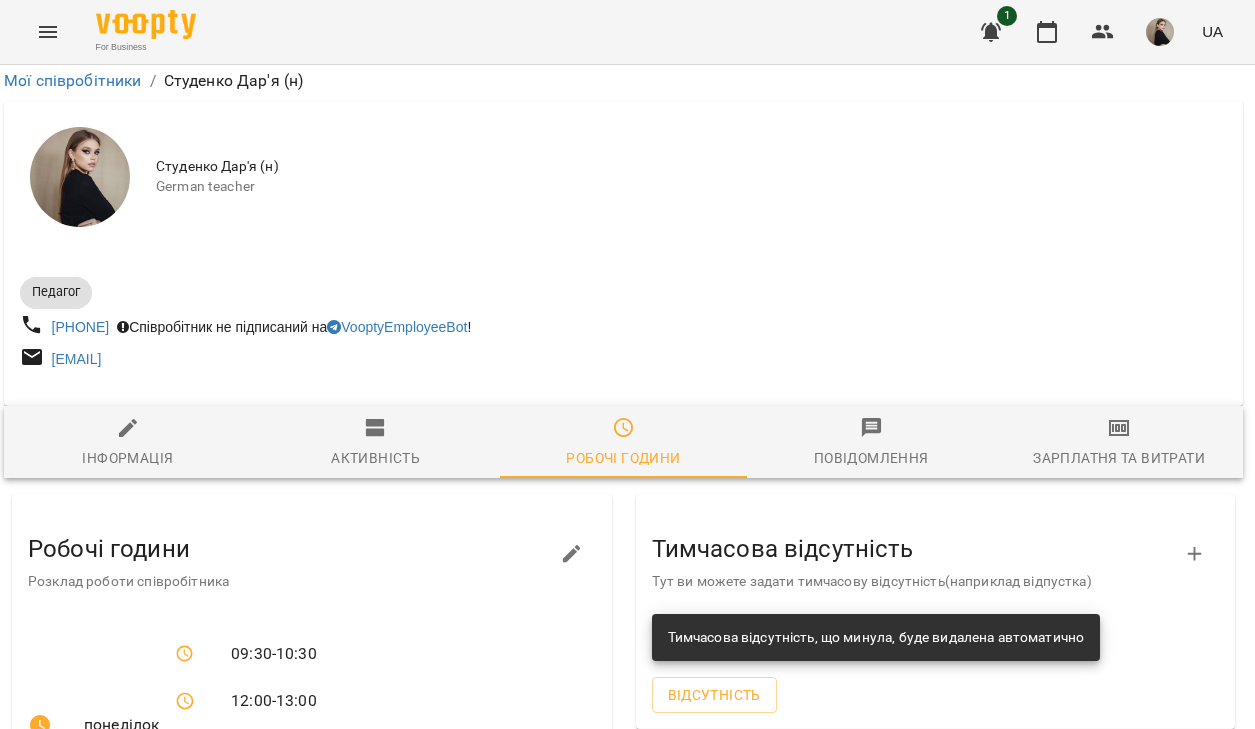click on "Зарплатня та Витрати" at bounding box center (1119, 458) 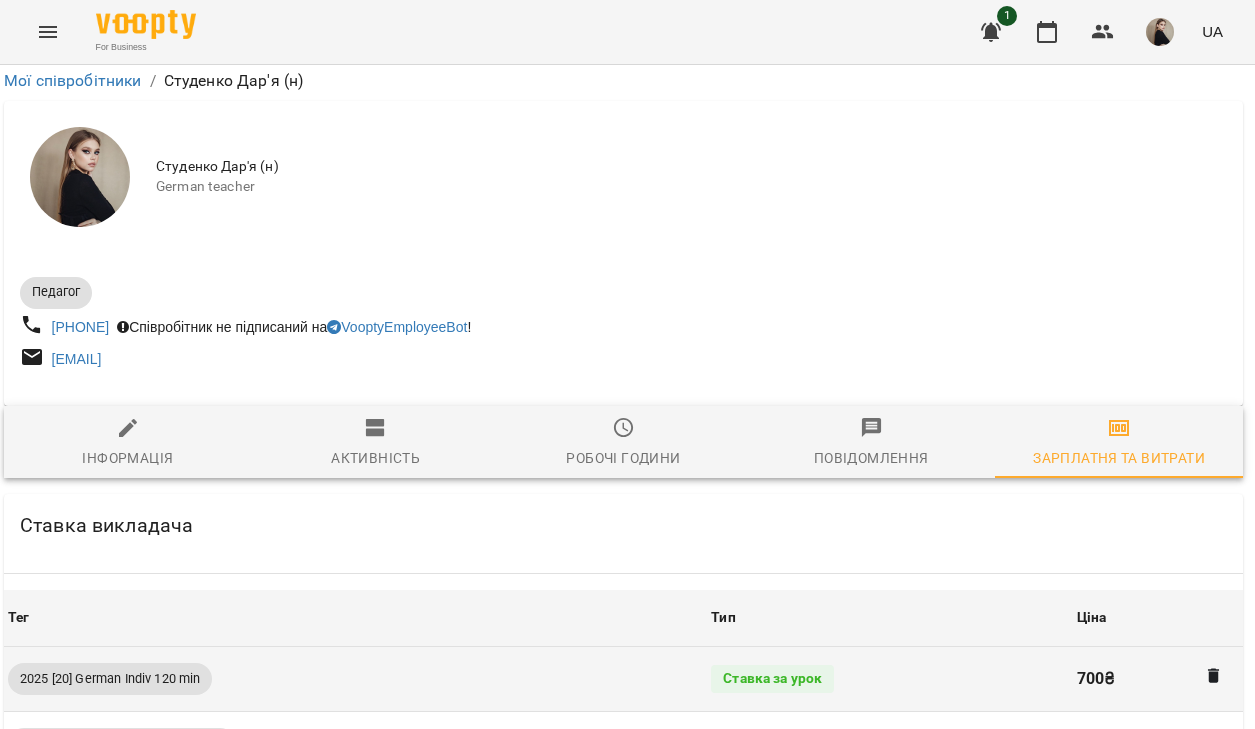 scroll, scrollTop: 282, scrollLeft: 4, axis: both 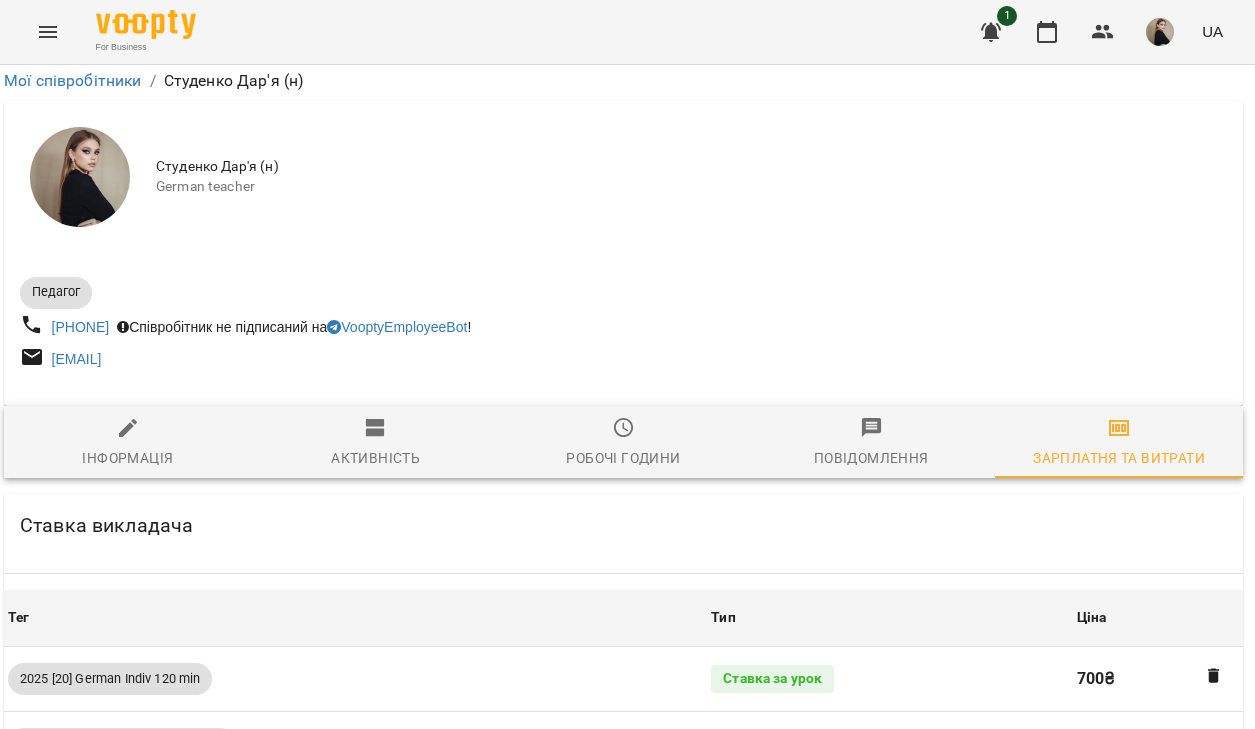 click on "2025 [20] German Indiv 45 min" at bounding box center (355, 808) 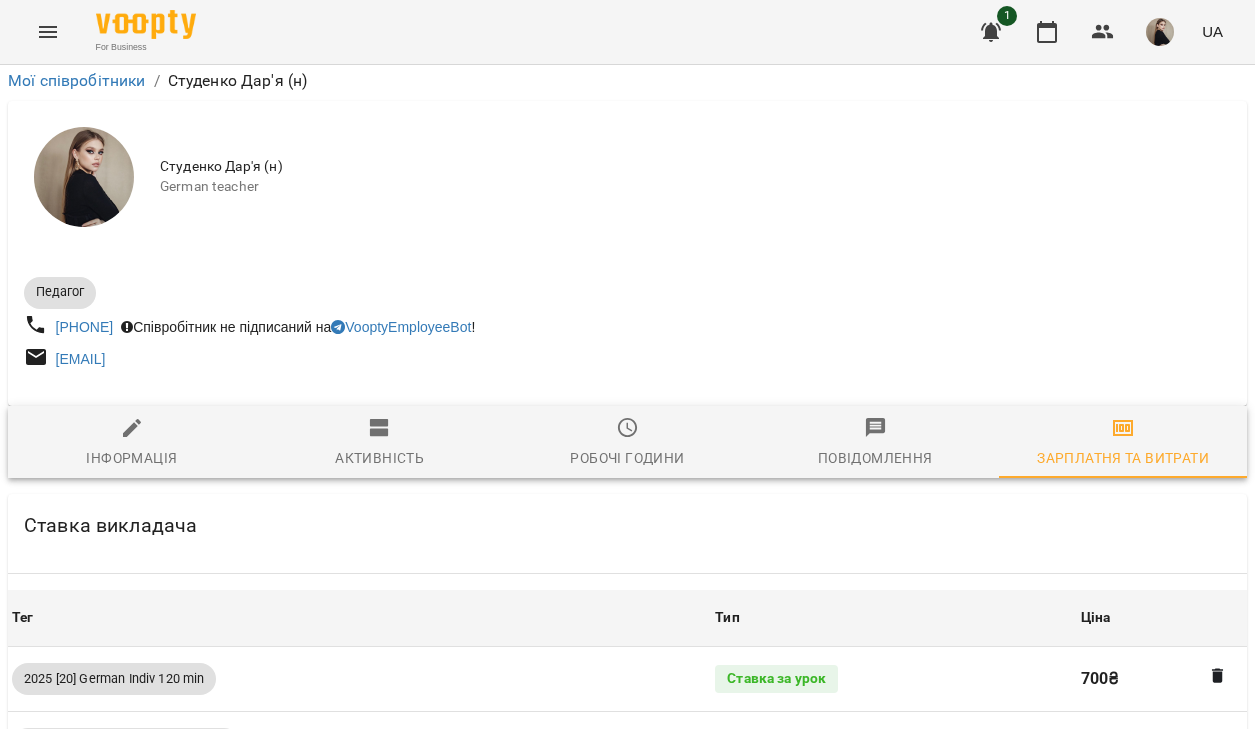 scroll, scrollTop: 4268, scrollLeft: 0, axis: vertical 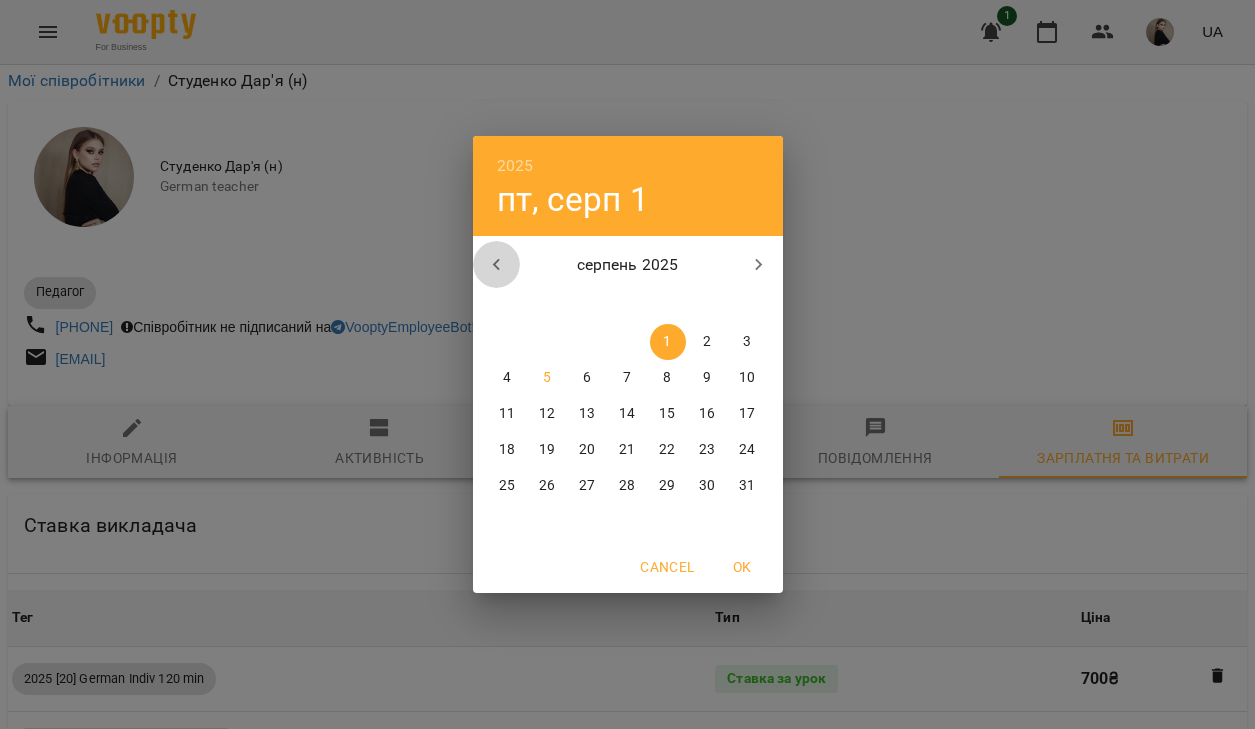 click 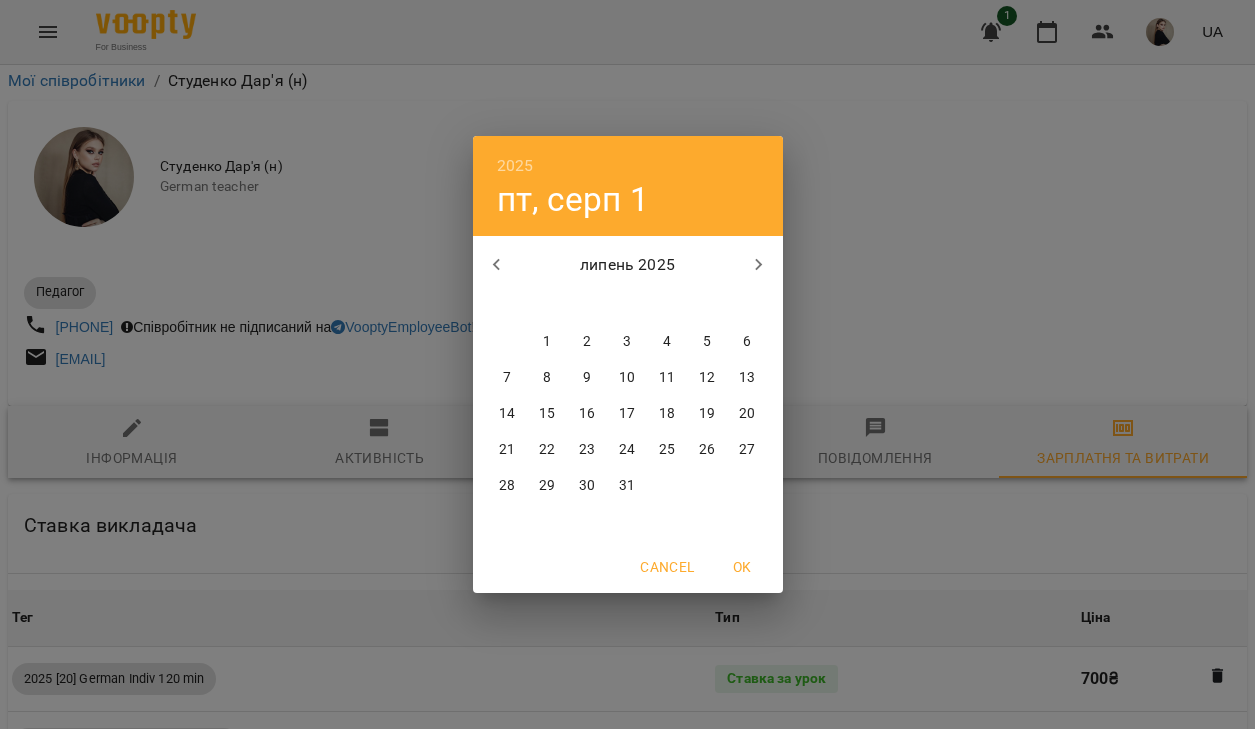 click on "1" at bounding box center [547, 342] 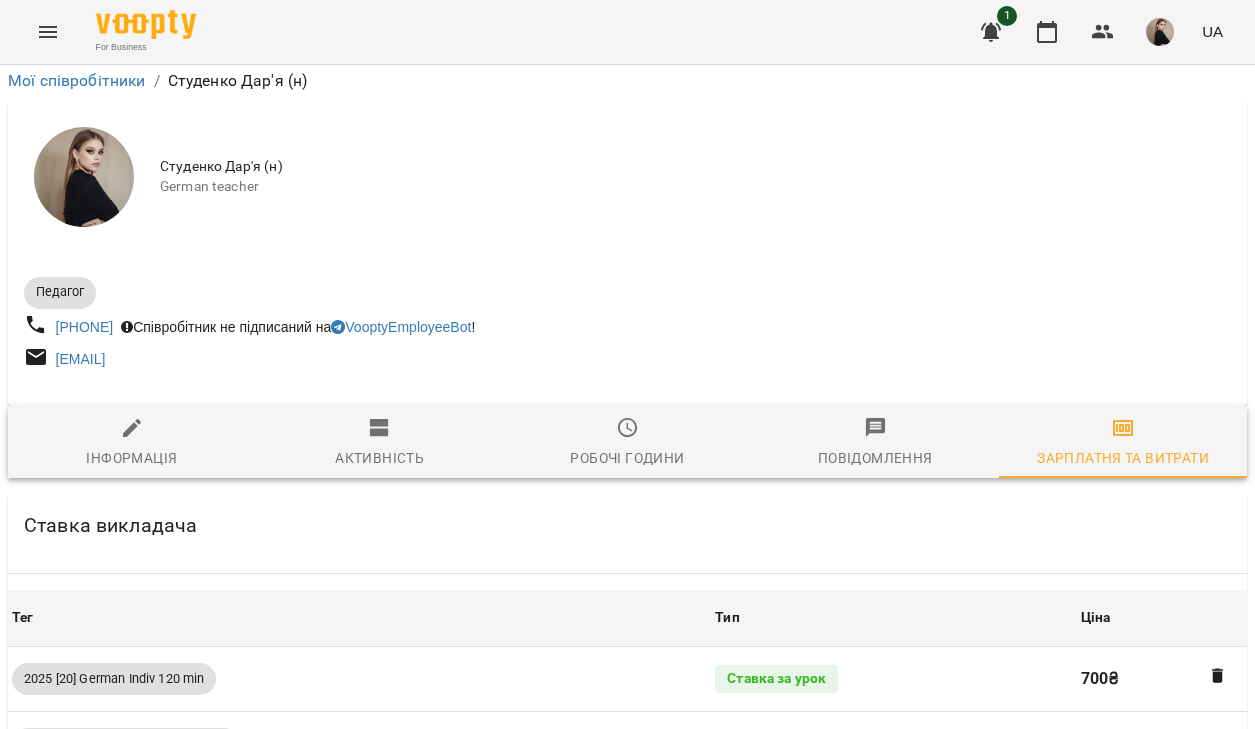click on "**********" at bounding box center (659, 4756) 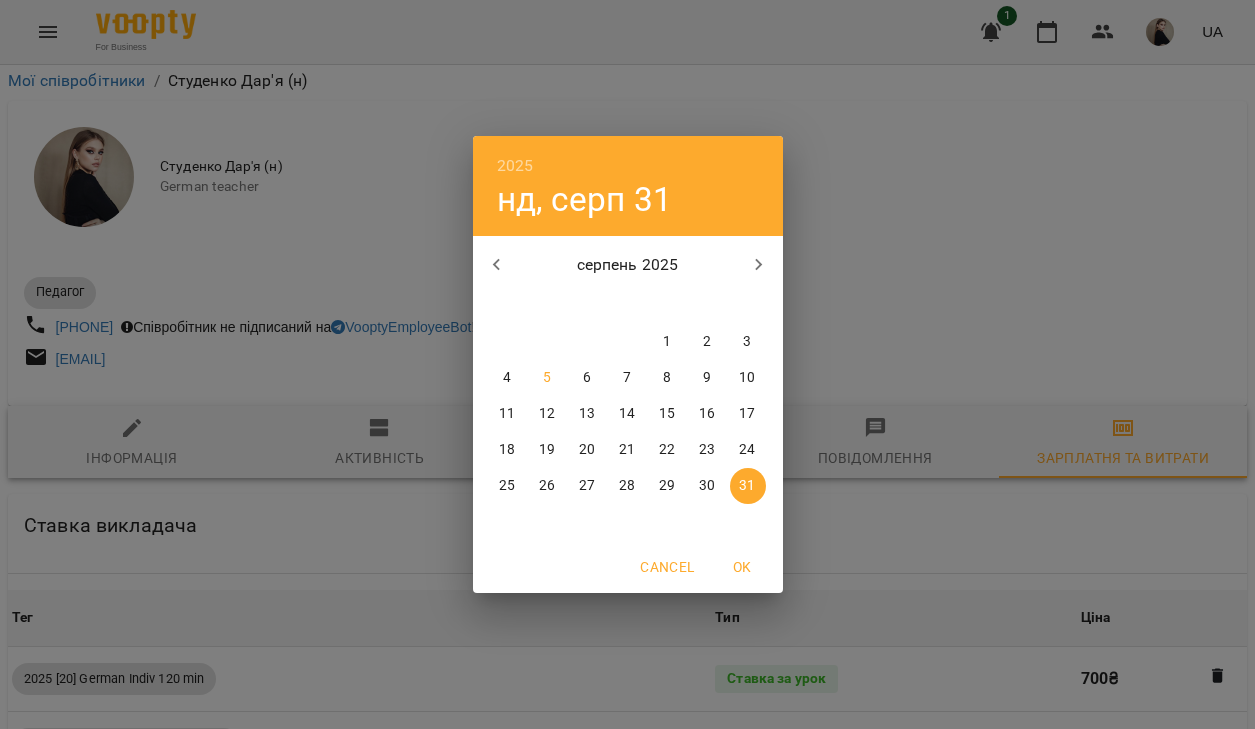click 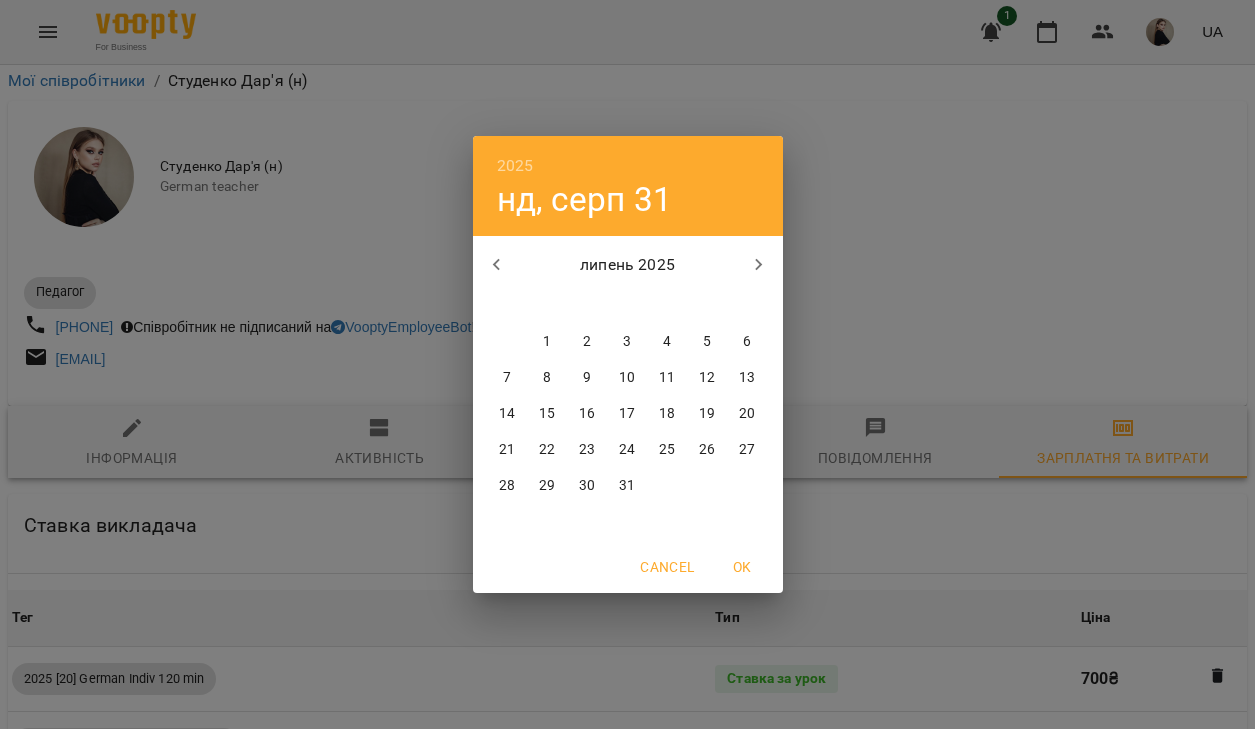 click on "31" at bounding box center [627, 486] 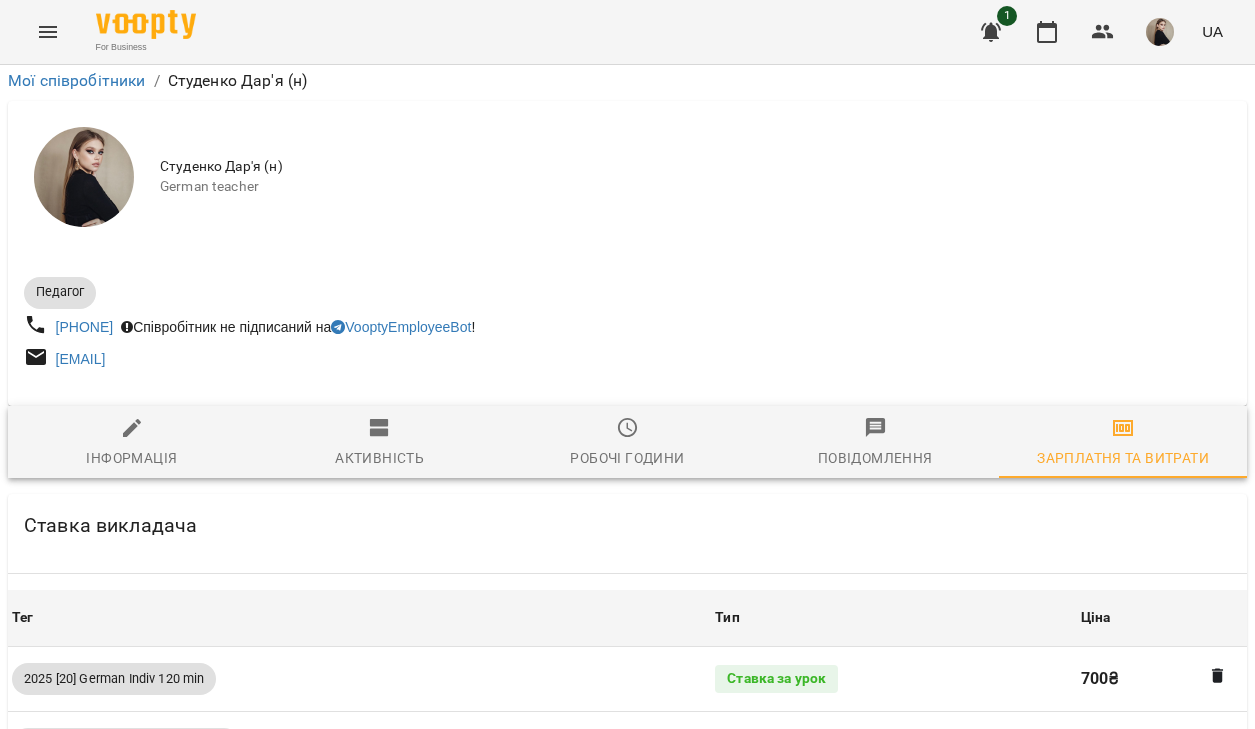 click 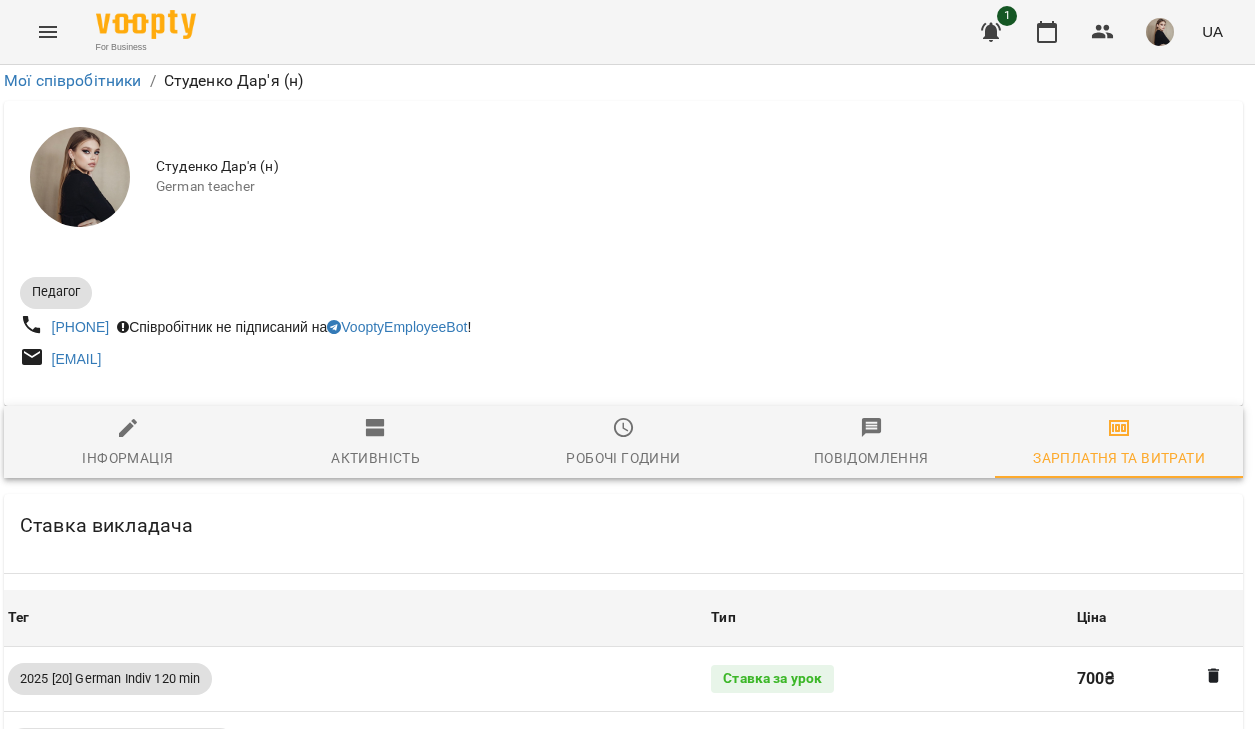 scroll, scrollTop: 4268, scrollLeft: 4, axis: both 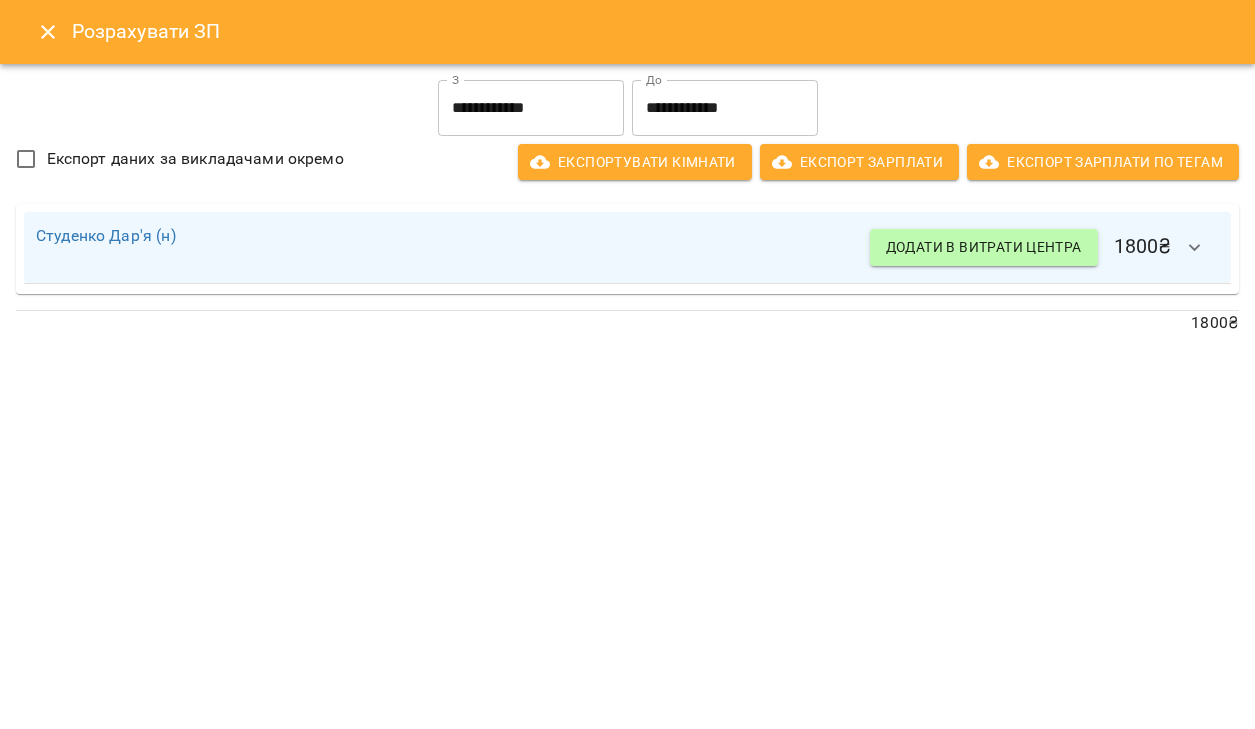 click on "**********" at bounding box center (531, 108) 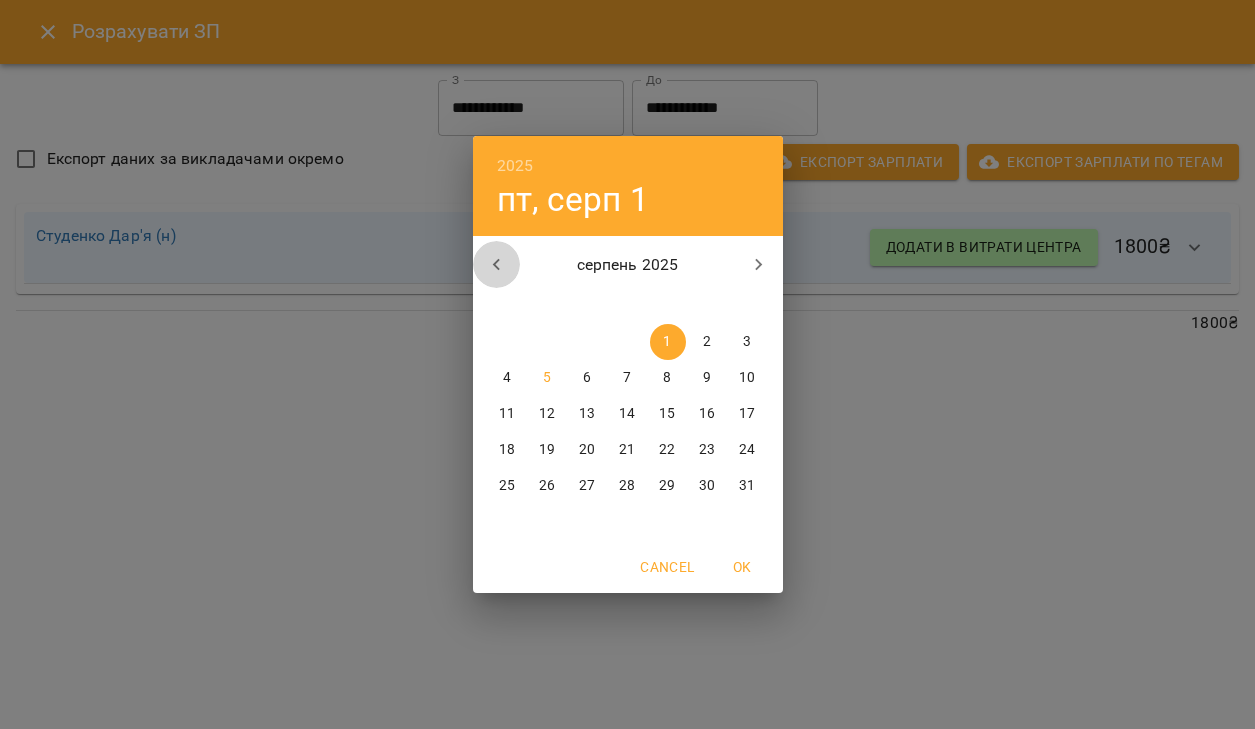 click 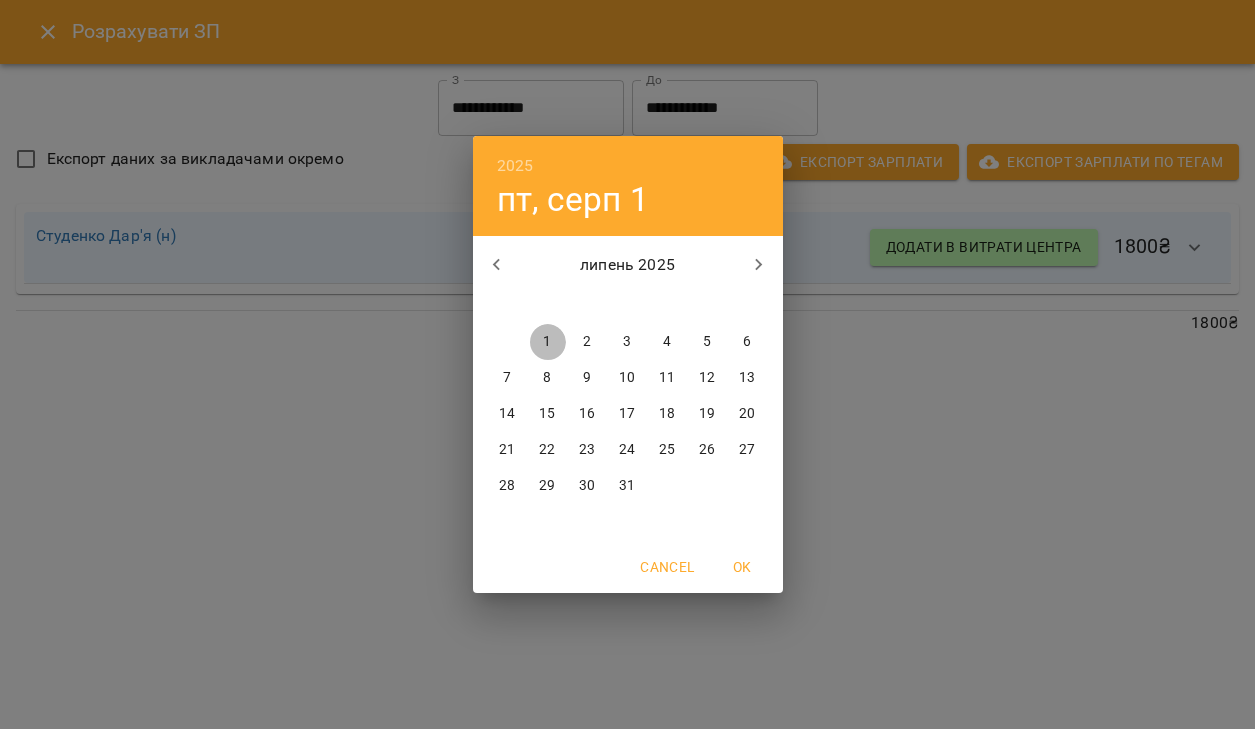 click on "1" at bounding box center [547, 342] 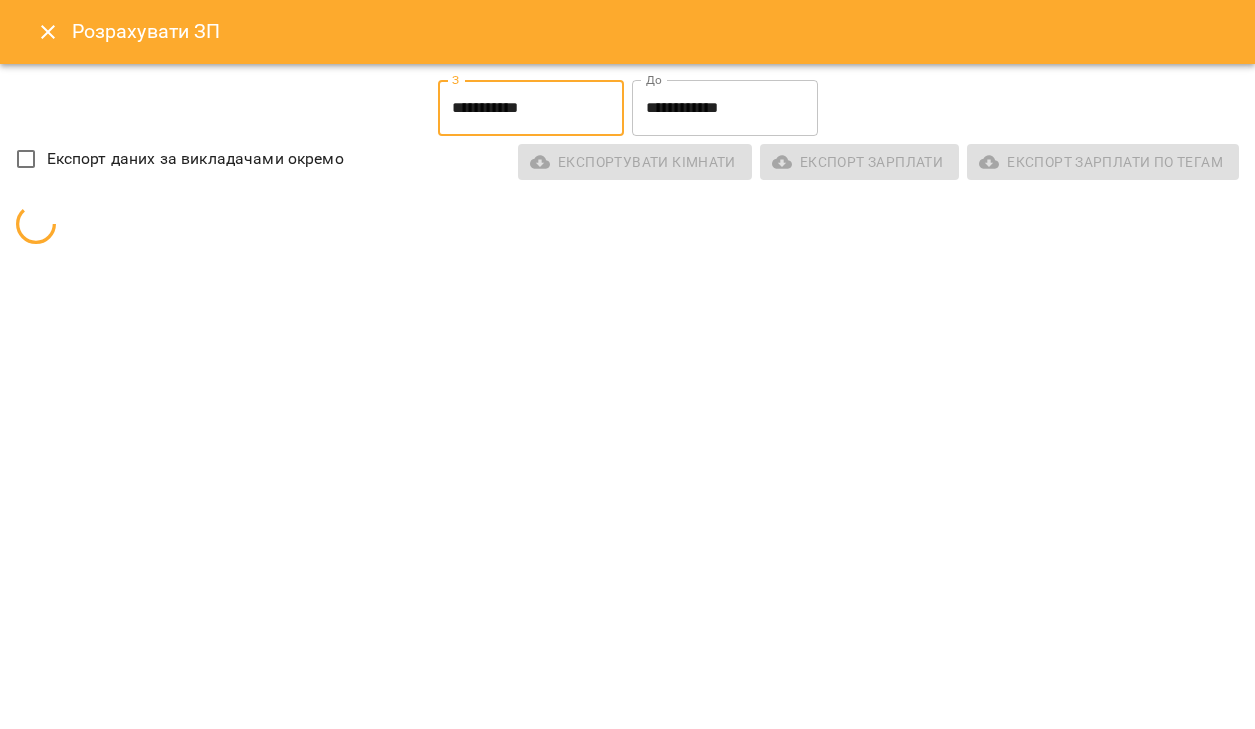 click on "**********" at bounding box center [725, 108] 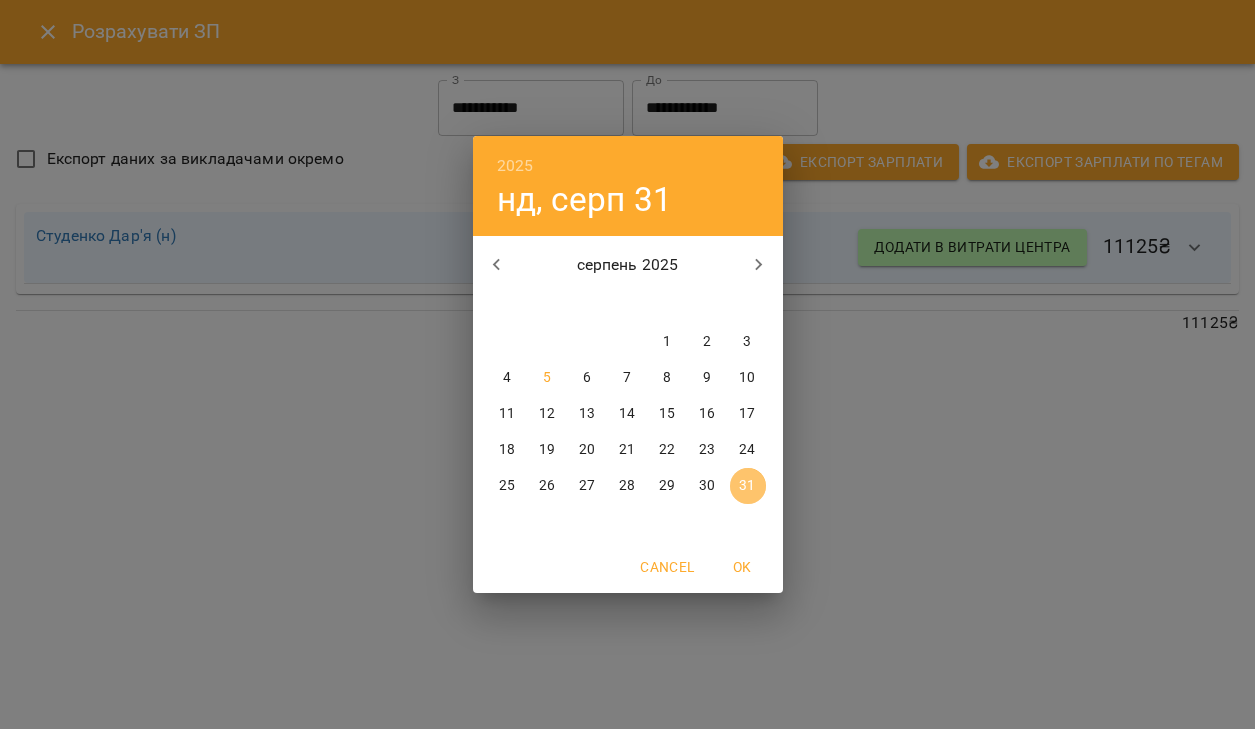 click on "31" at bounding box center [747, 486] 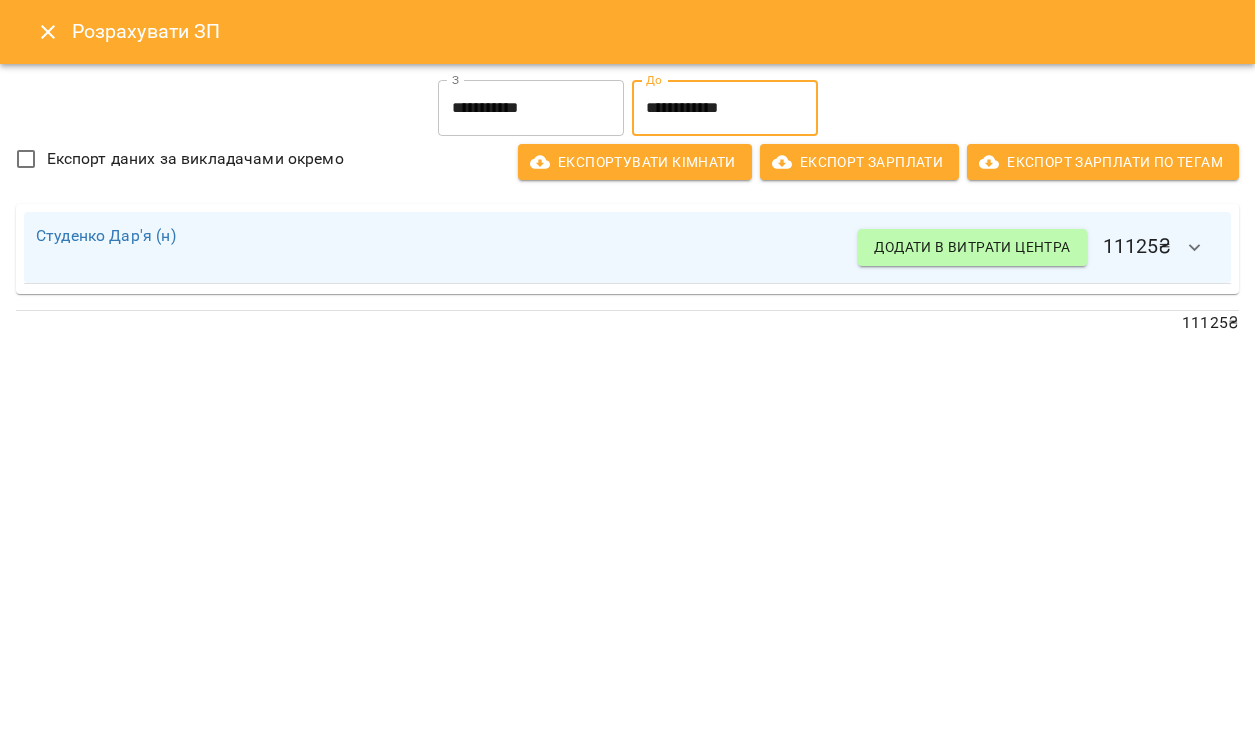 click on "**********" at bounding box center [725, 108] 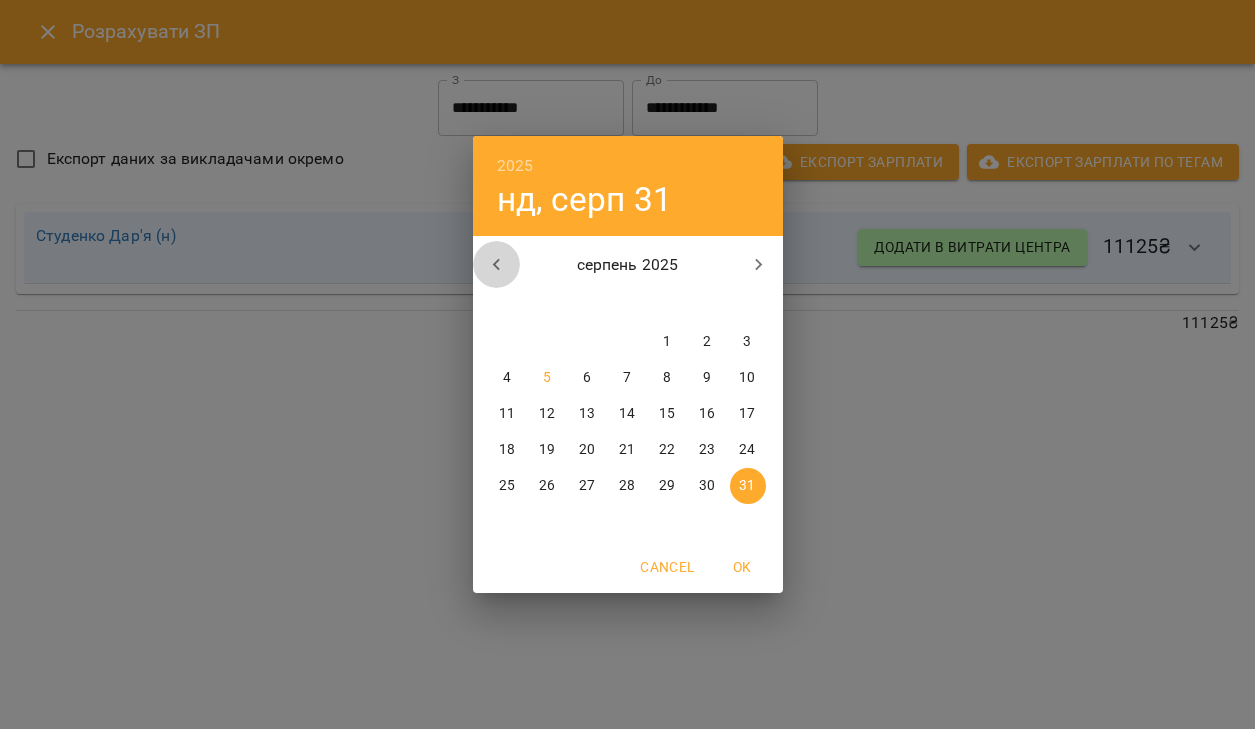 click 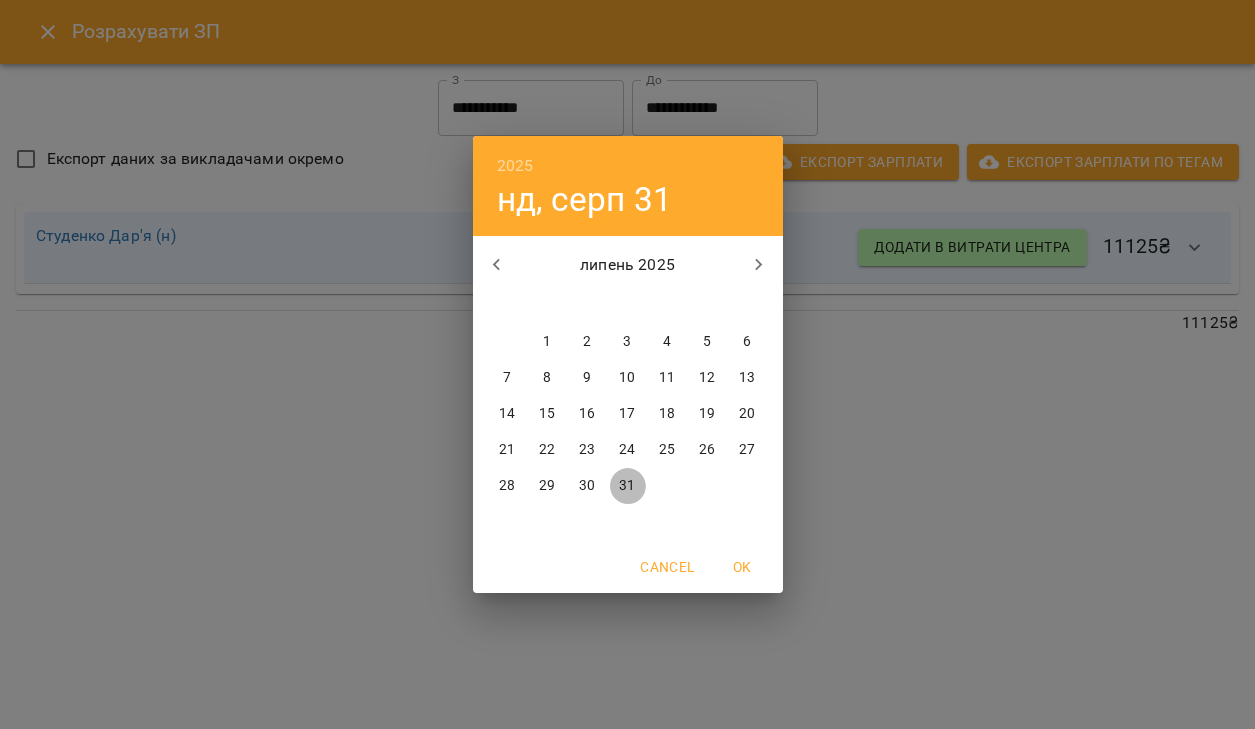 click on "31" at bounding box center (627, 486) 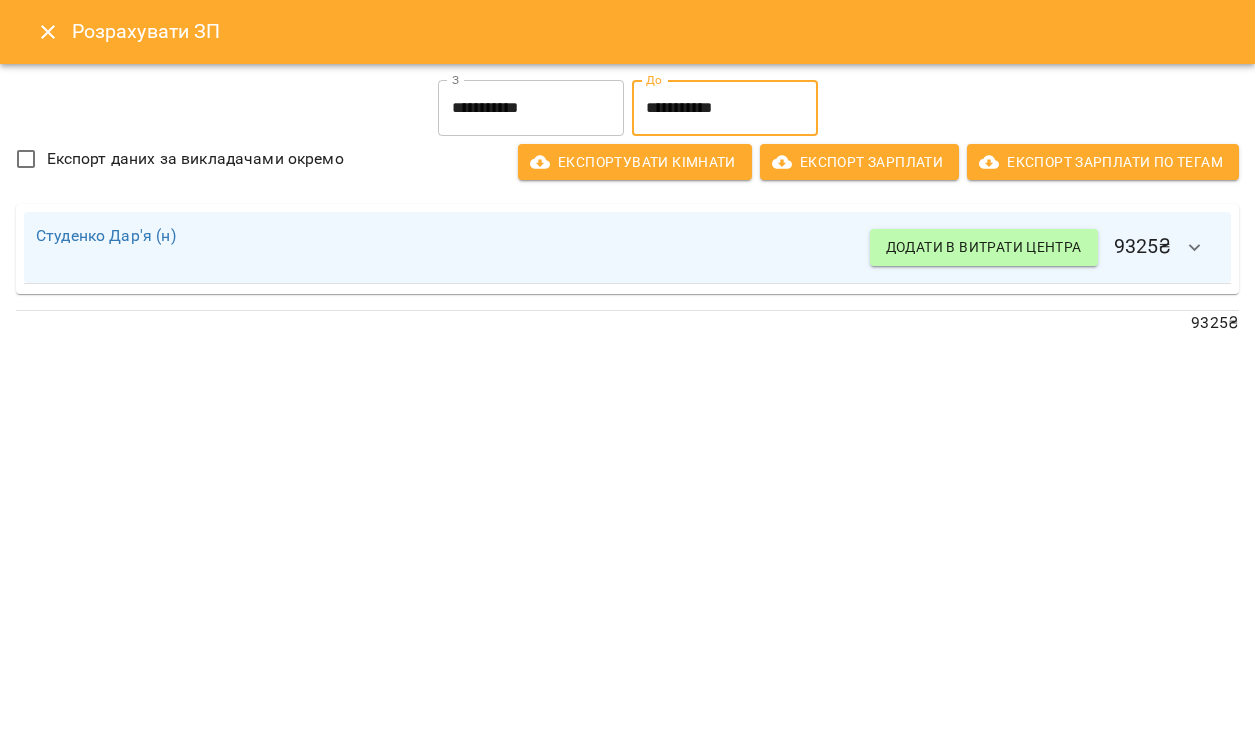 drag, startPoint x: 886, startPoint y: 312, endPoint x: 740, endPoint y: 102, distance: 255.76552 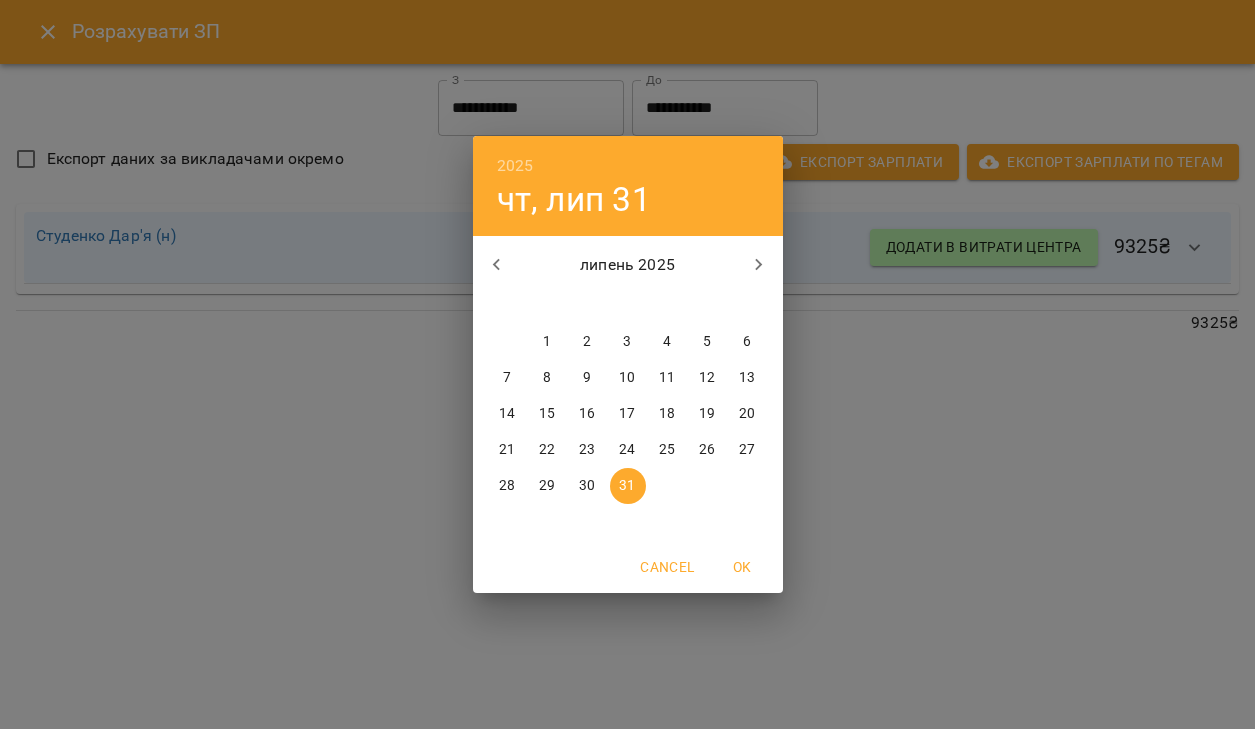 click on "2025 чт, лип 31 липень 2025 пн вт ср чт пт сб нд 30 1 2 3 4 5 6 7 8 9 10 11 12 13 14 15 16 17 18 19 20 21 22 23 24 25 26 27 28 29 30 31 1 2 3 Cancel OK" at bounding box center (627, 364) 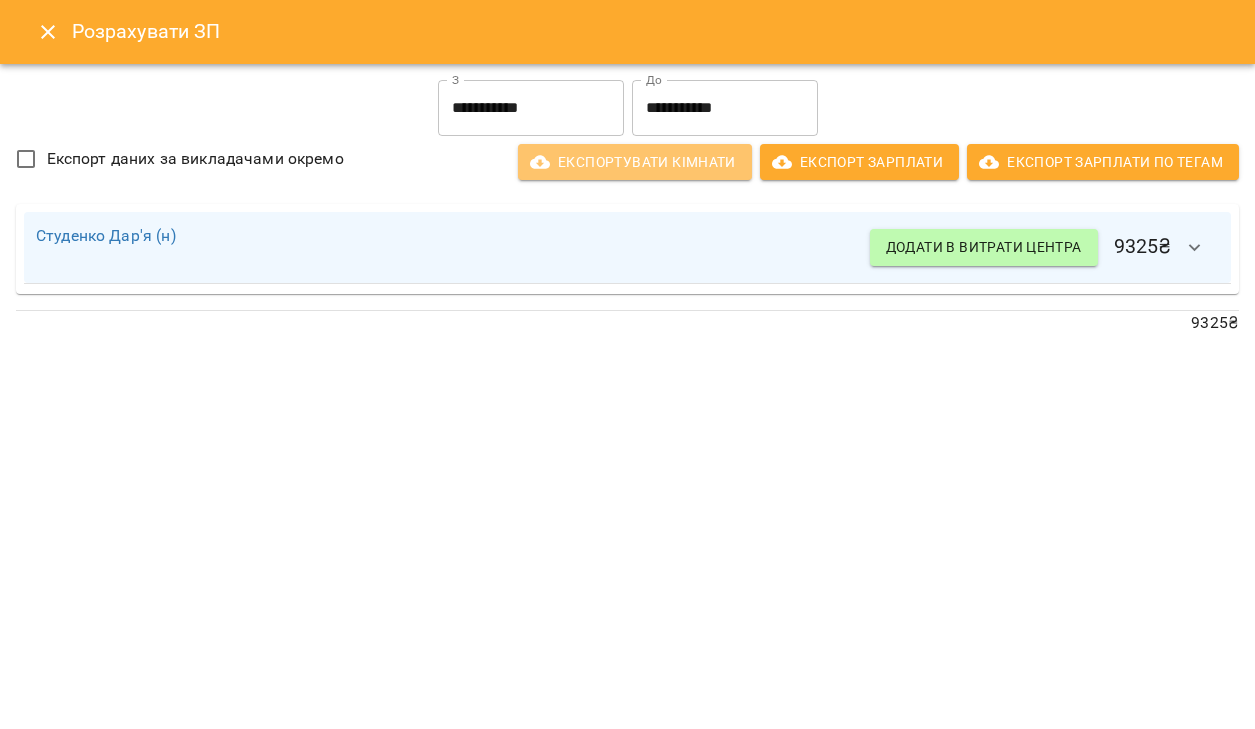 click on "Експортувати кімнати" at bounding box center [635, 162] 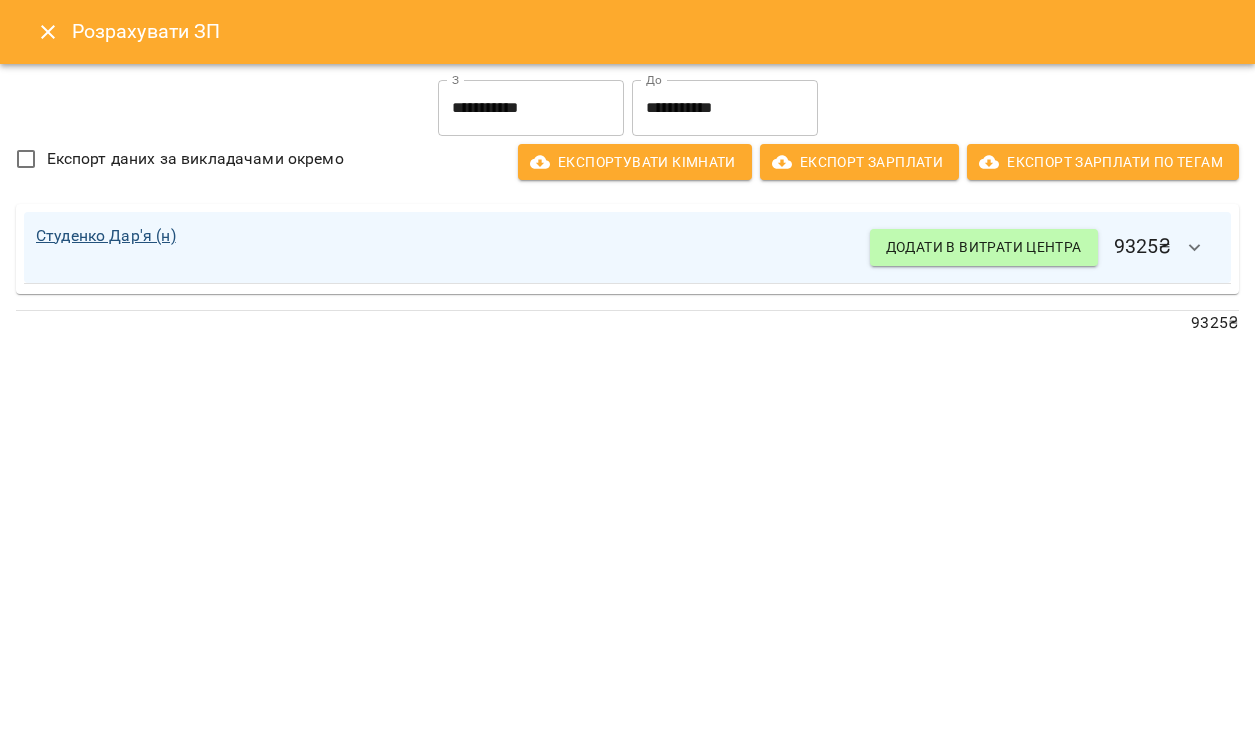 click on "Студенко Дар'я (н)" at bounding box center [106, 235] 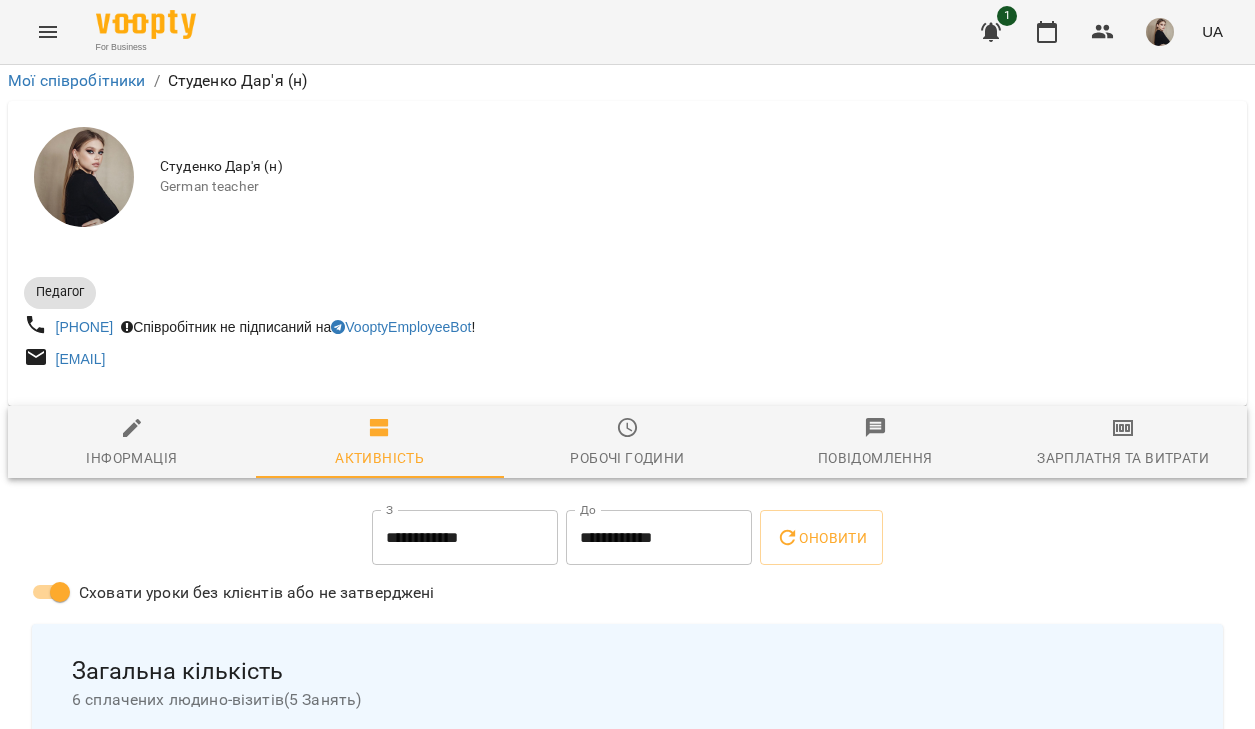 scroll, scrollTop: 85, scrollLeft: 0, axis: vertical 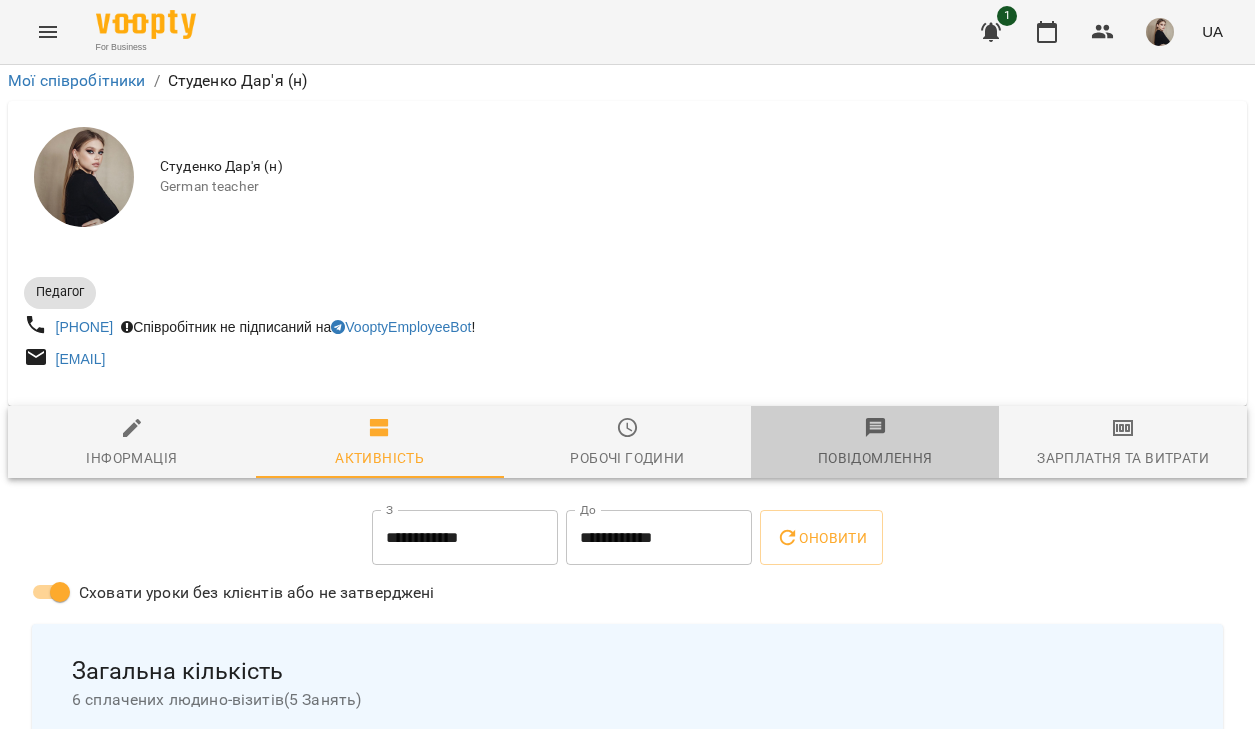 click on "Повідомлення" at bounding box center (875, 443) 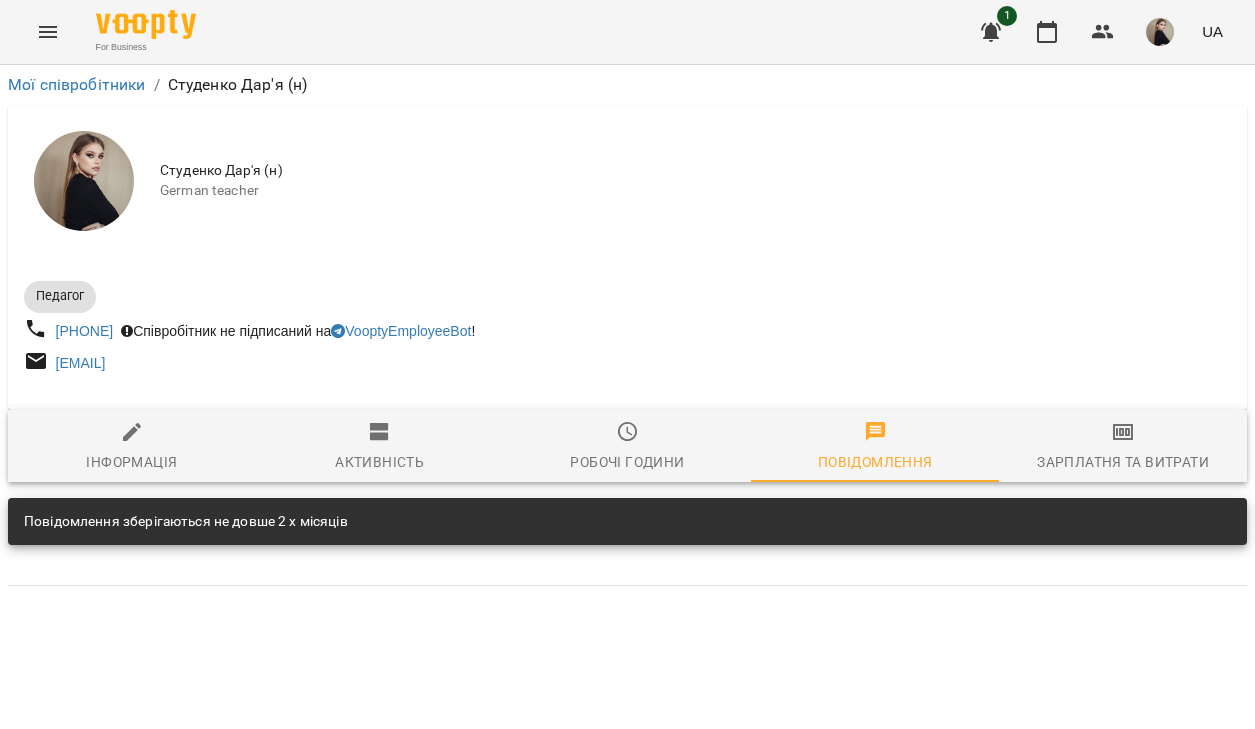 scroll, scrollTop: 0, scrollLeft: 2, axis: horizontal 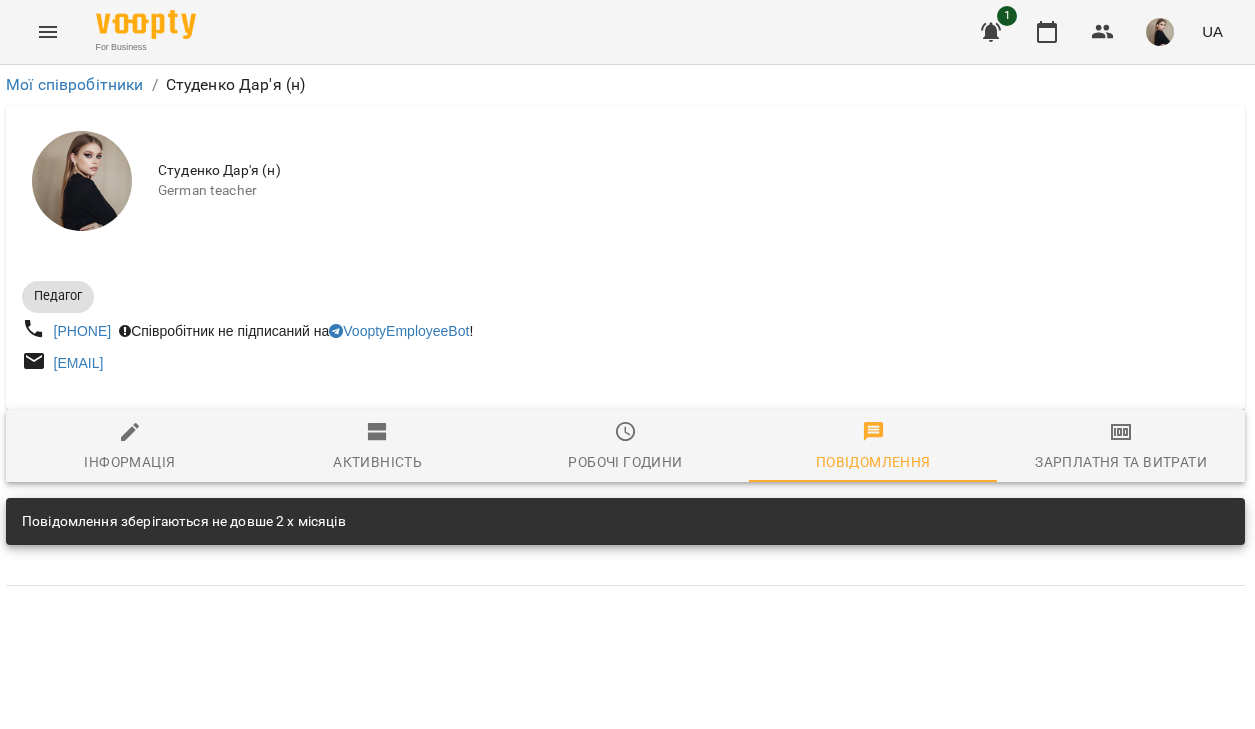 click at bounding box center (1160, 32) 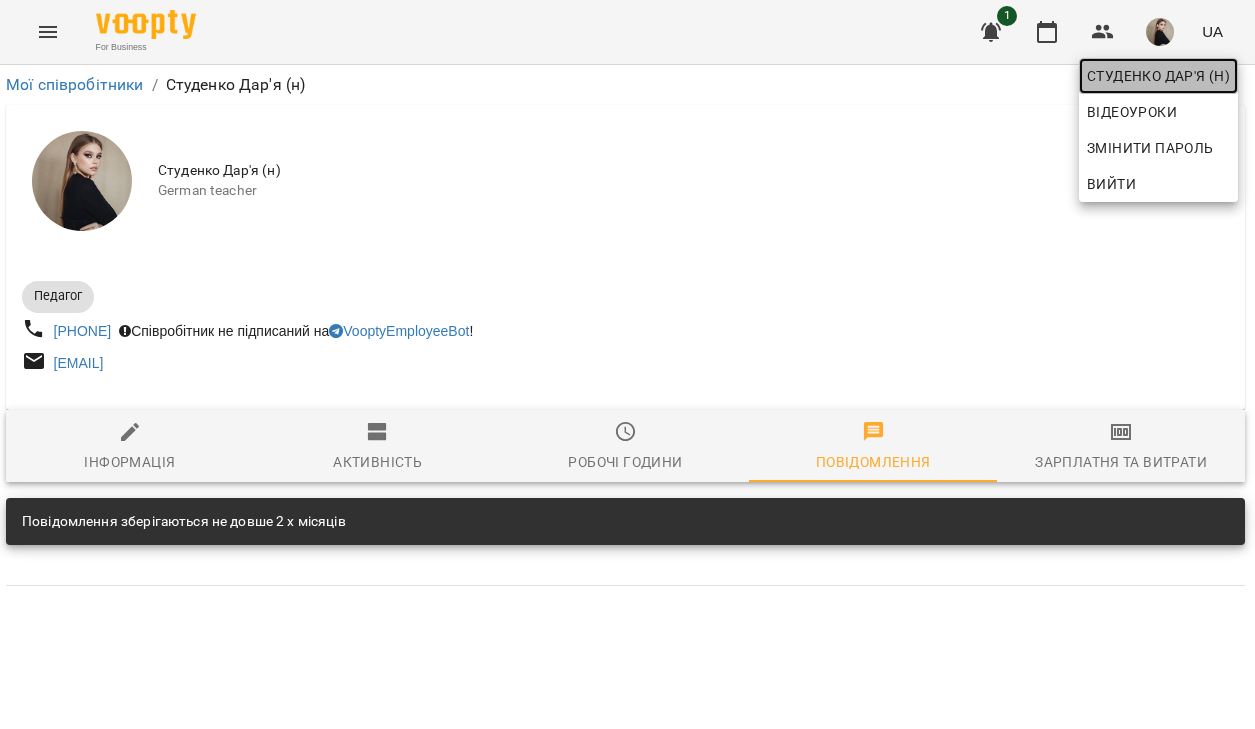 click on "Студенко Дар'я (н)" at bounding box center (1158, 76) 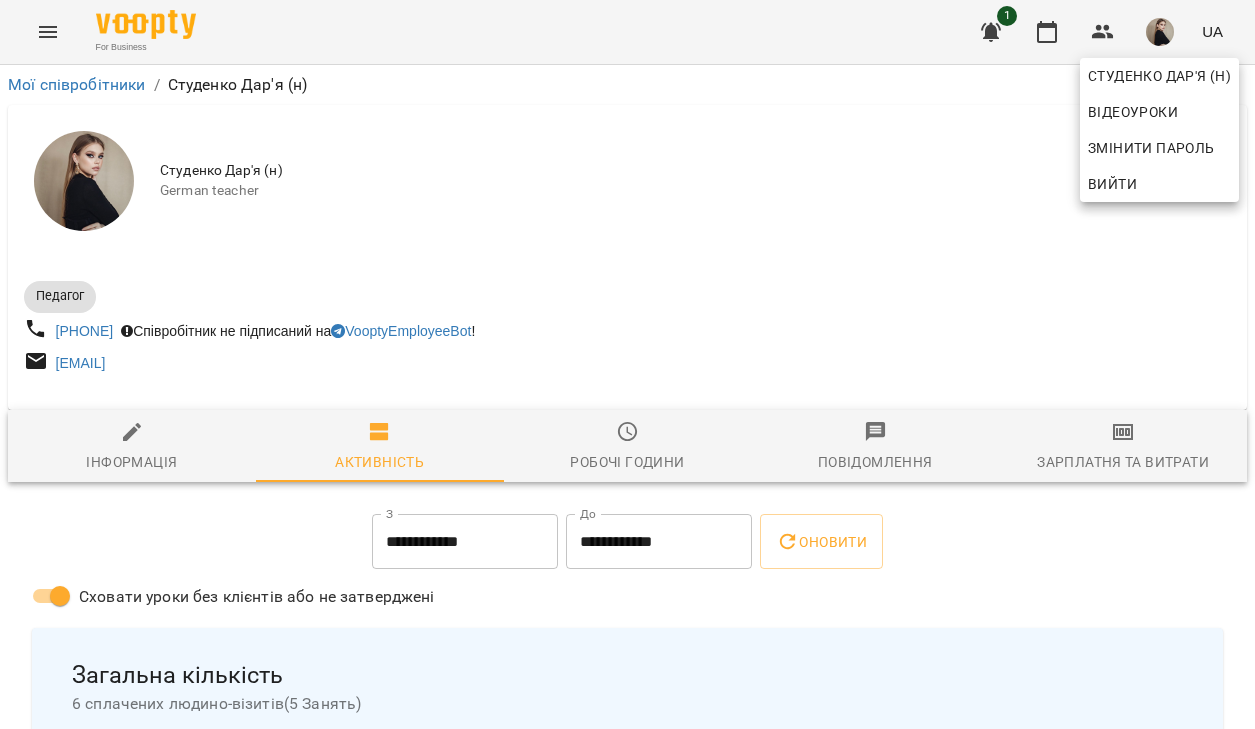 click at bounding box center [627, 364] 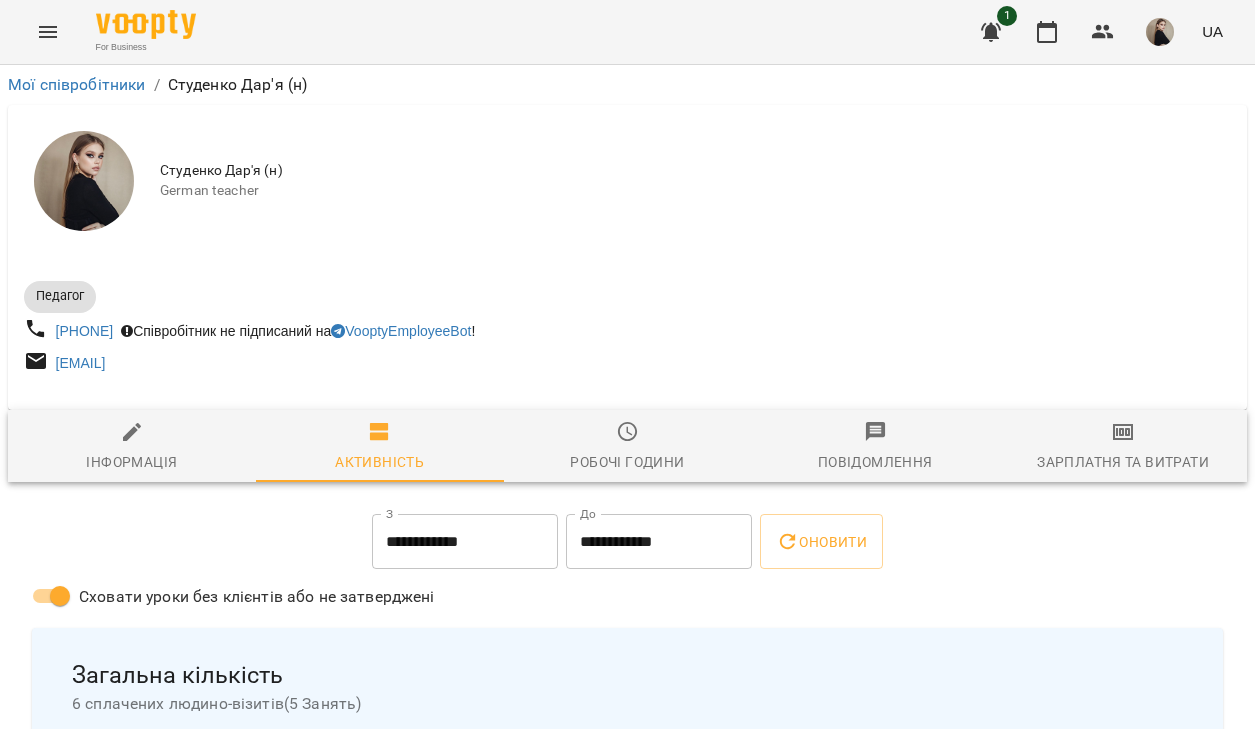 click 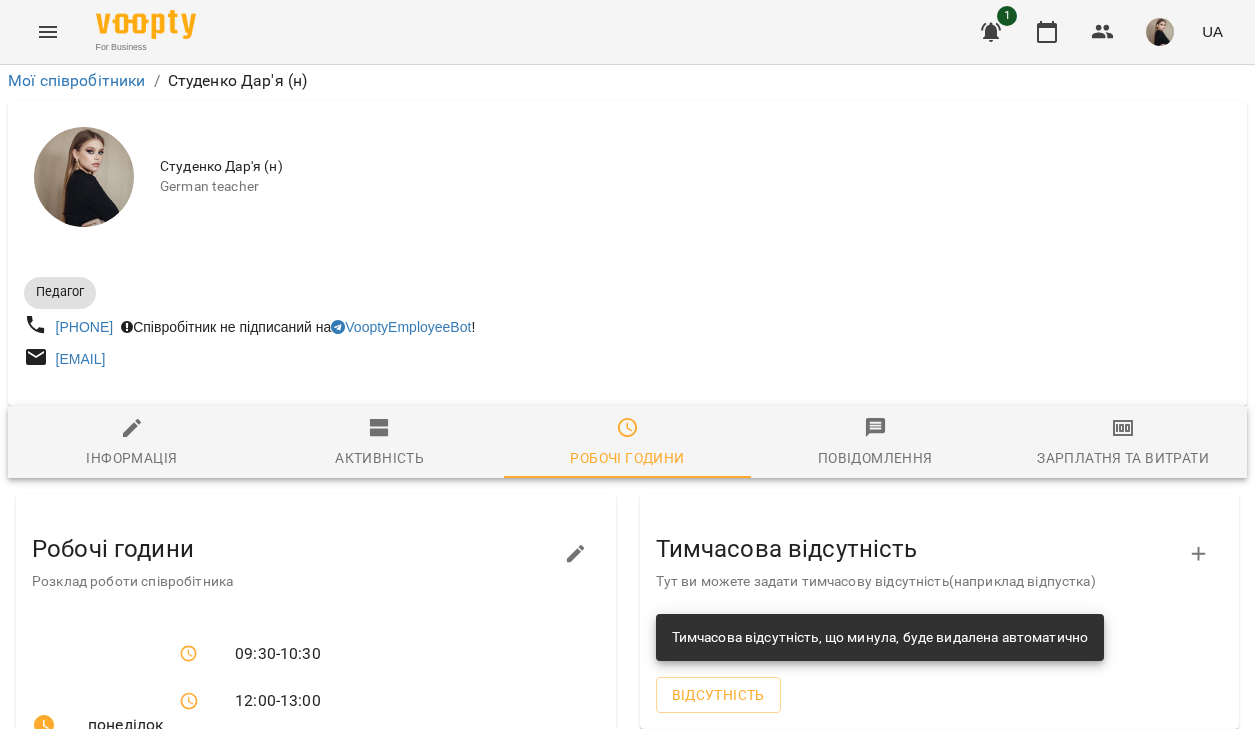 scroll, scrollTop: 622, scrollLeft: 0, axis: vertical 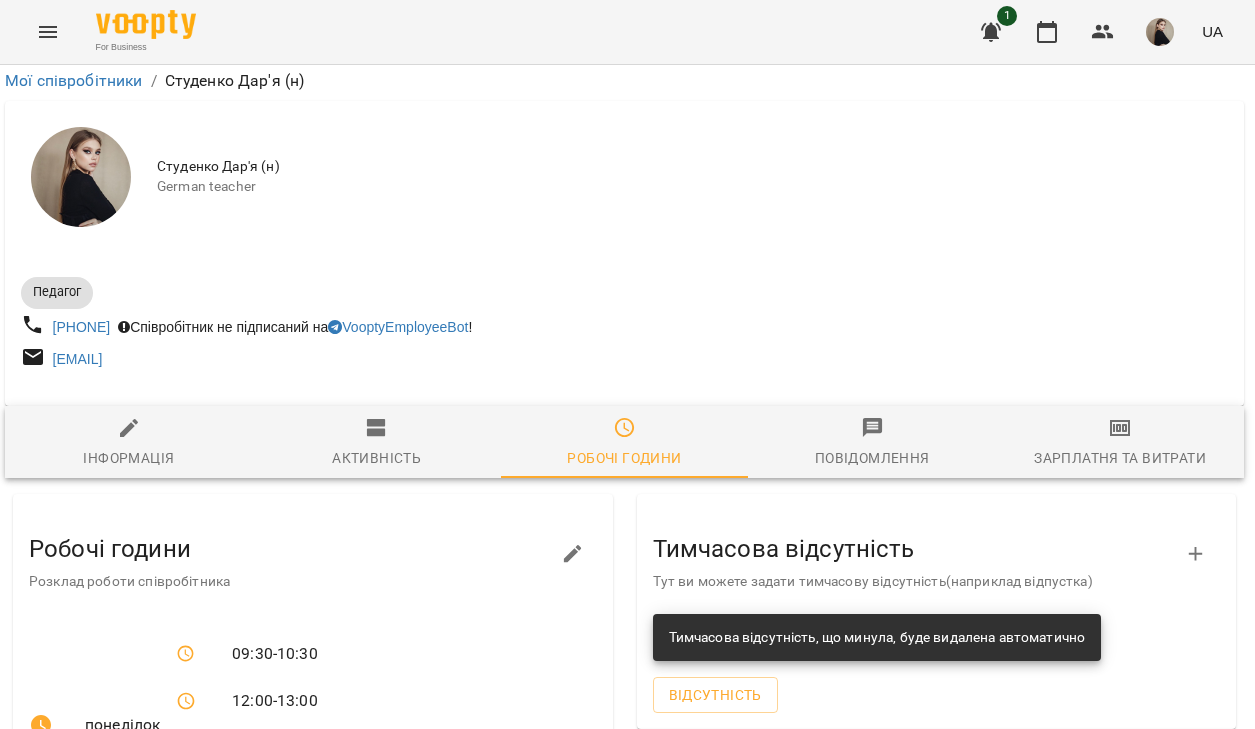 click on "Робочі години" at bounding box center (102, 1466) 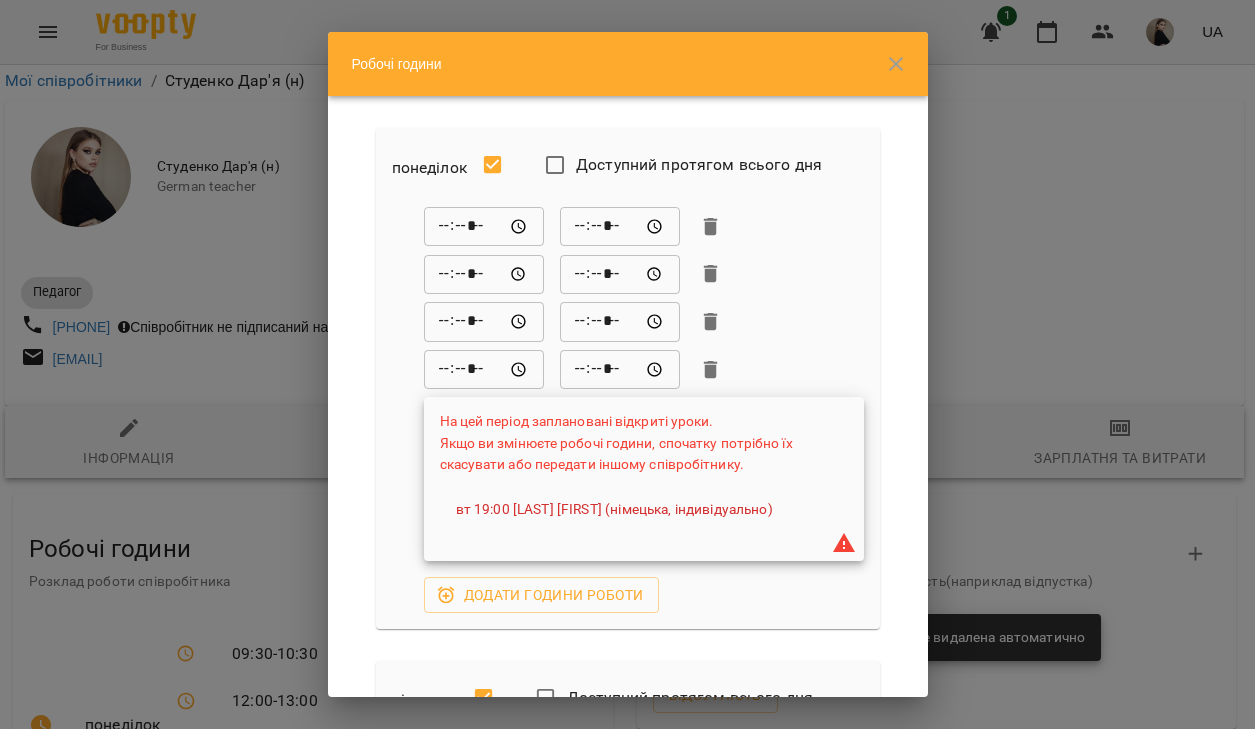 click 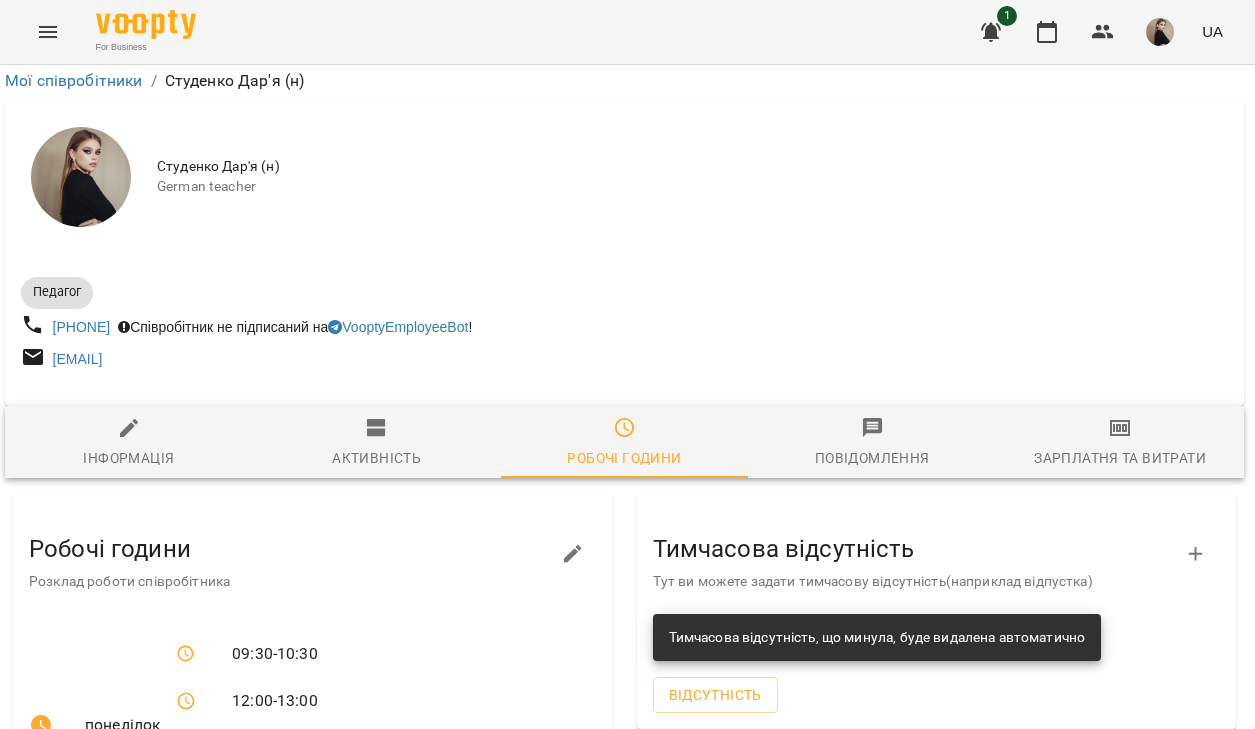 scroll, scrollTop: 80, scrollLeft: 3, axis: both 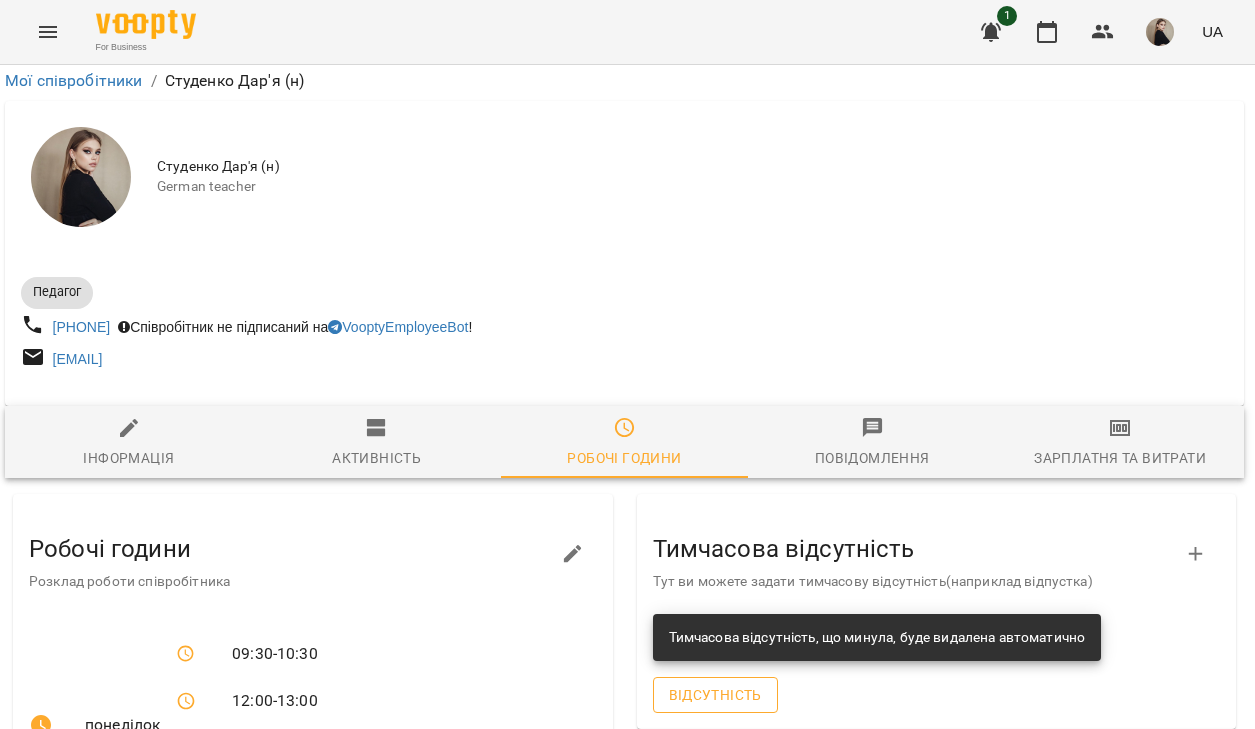click on "Відсутність" at bounding box center [715, 695] 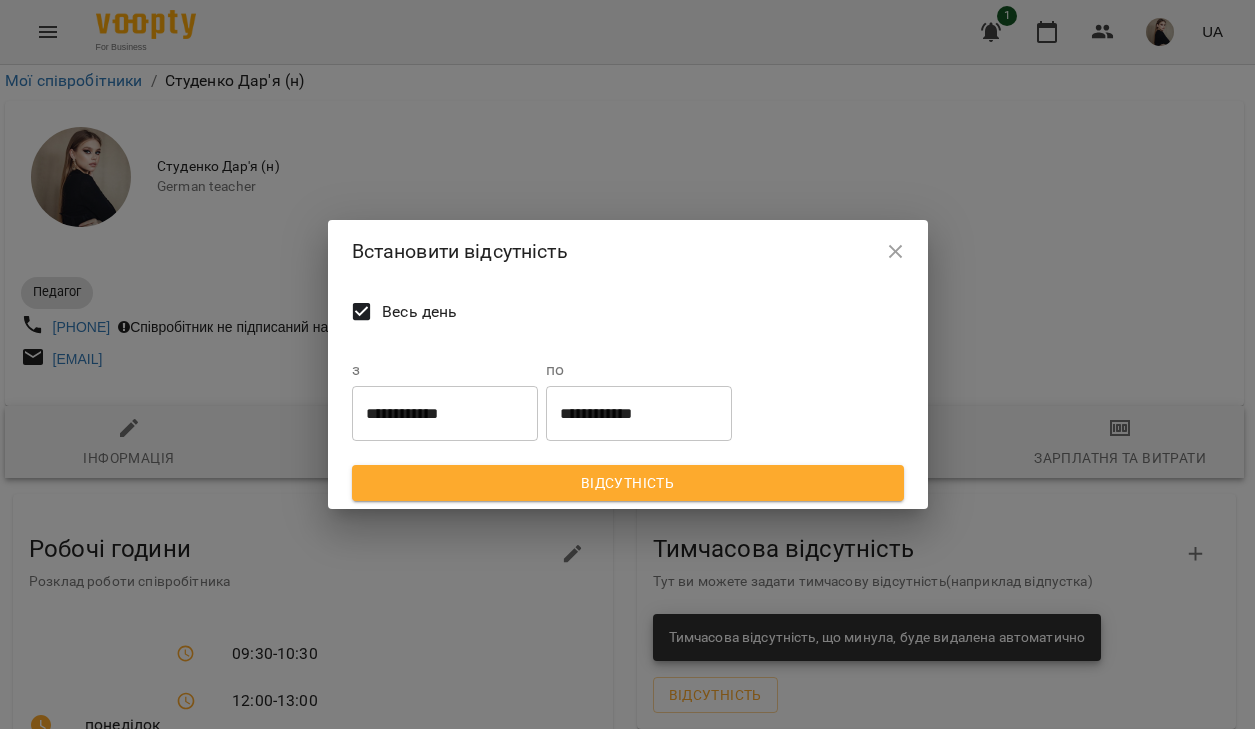 click on "Весь день" at bounding box center [419, 312] 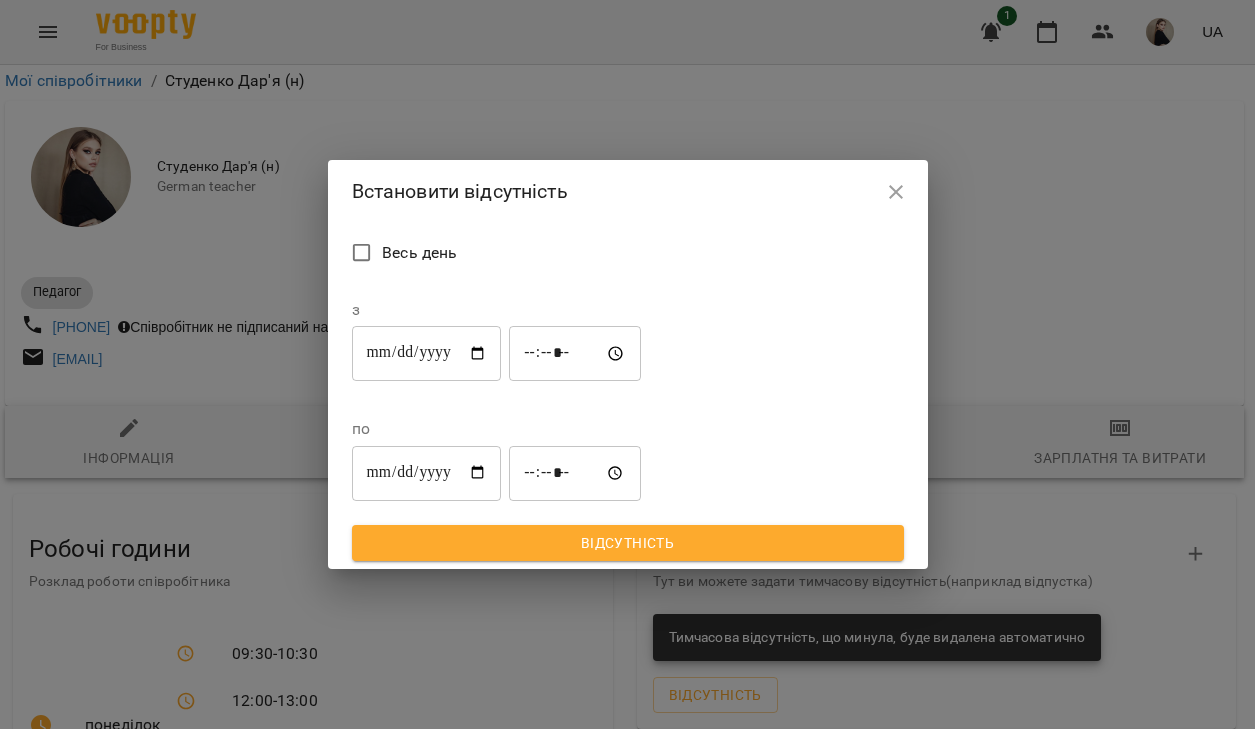 click on "**********" at bounding box center [427, 354] 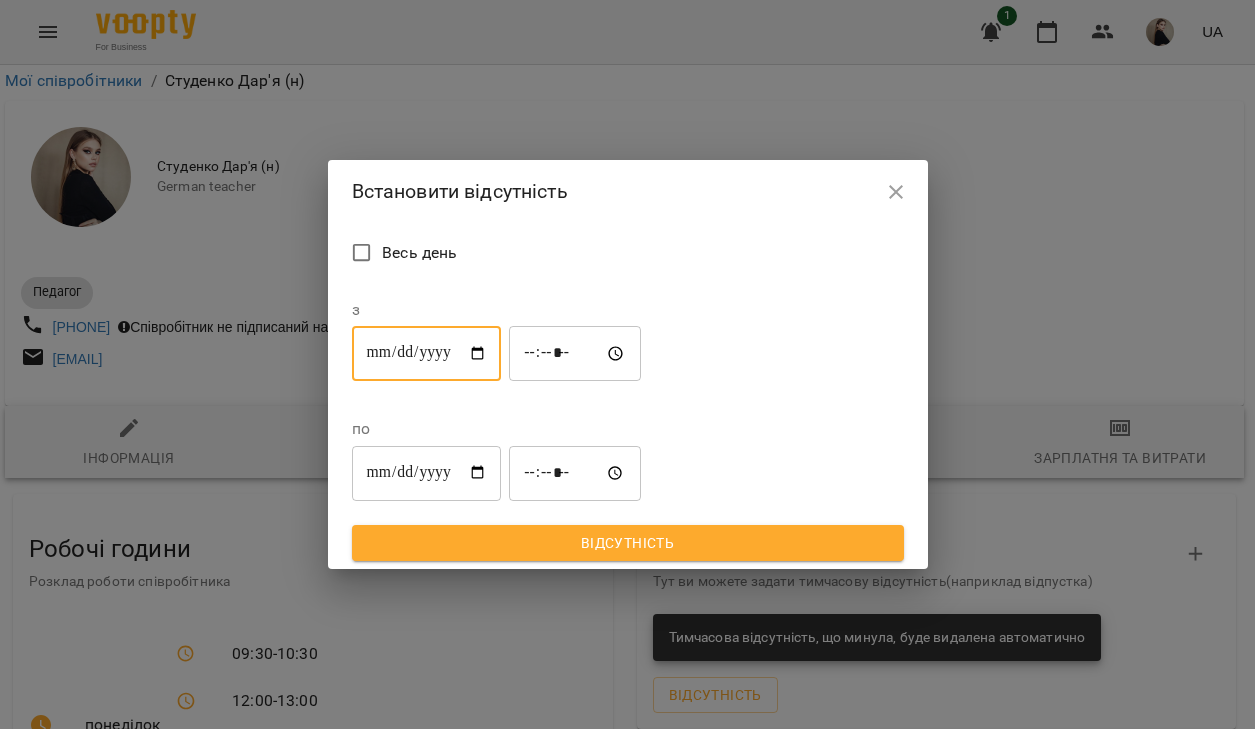type on "**********" 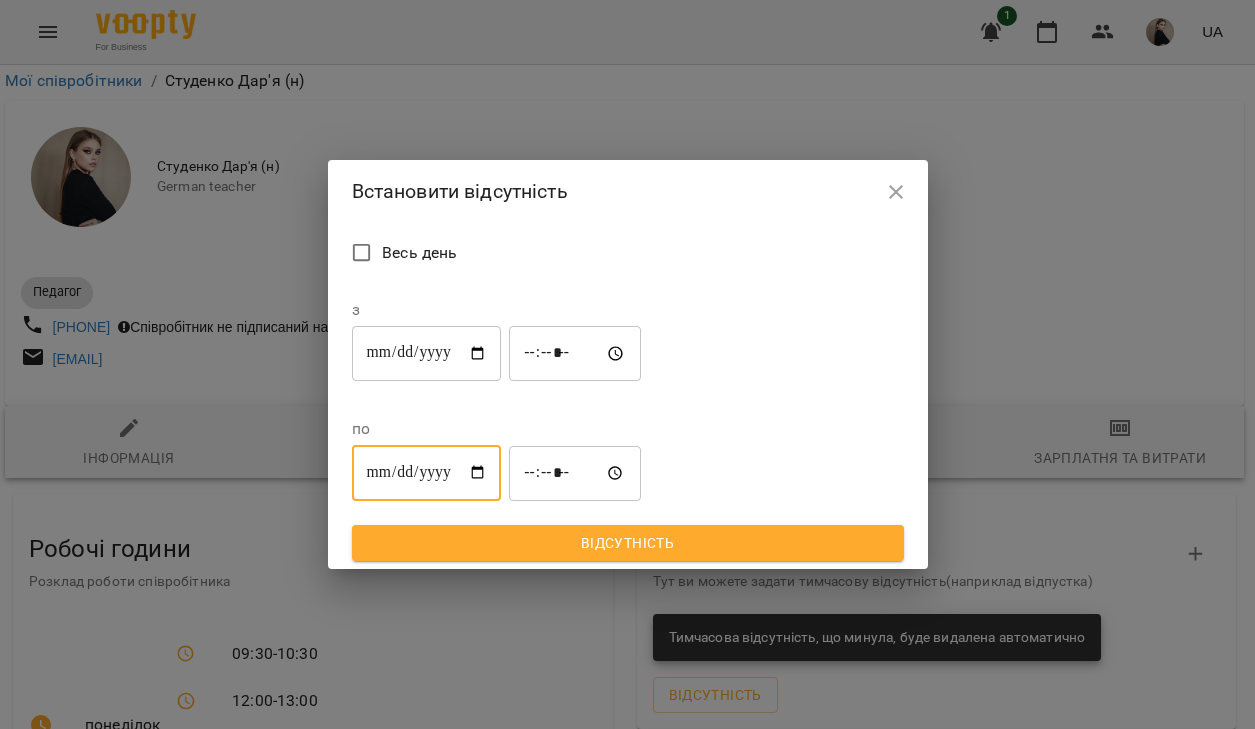 click on "**********" at bounding box center (427, 473) 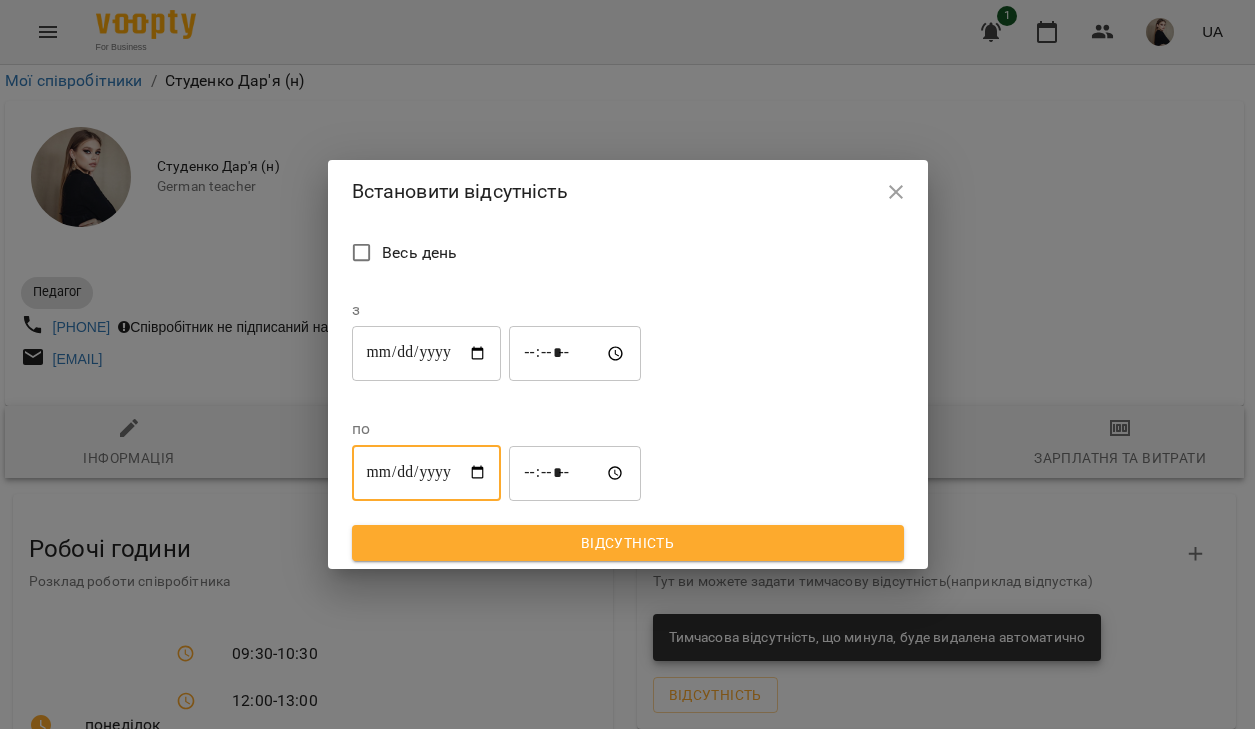 click on "Весь день" at bounding box center [628, 255] 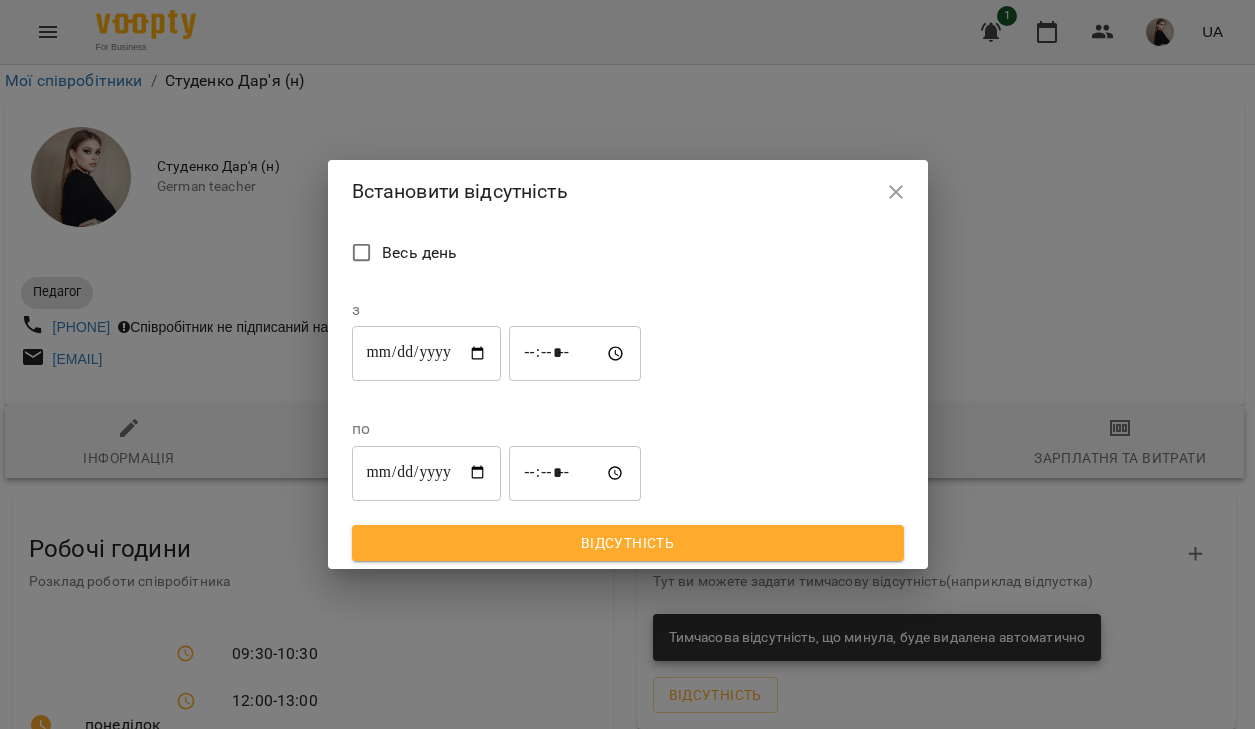 click on "*****" at bounding box center [575, 354] 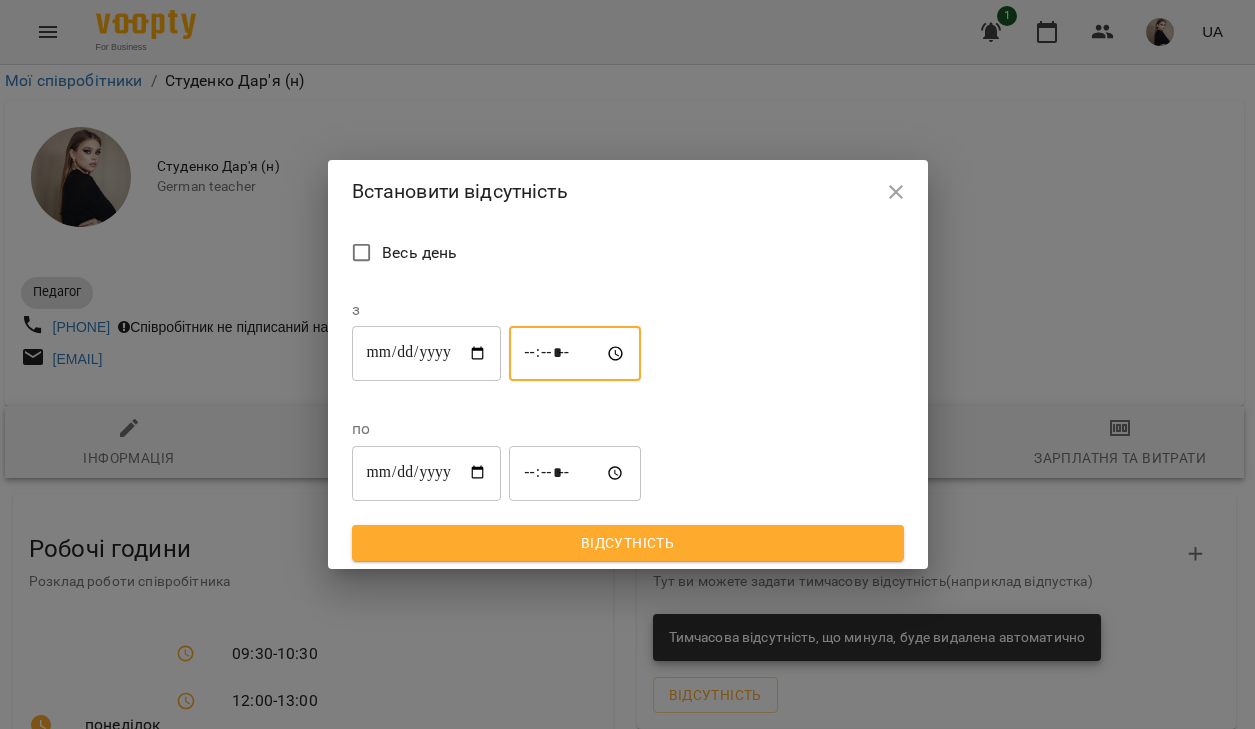 click on "*****" at bounding box center [575, 354] 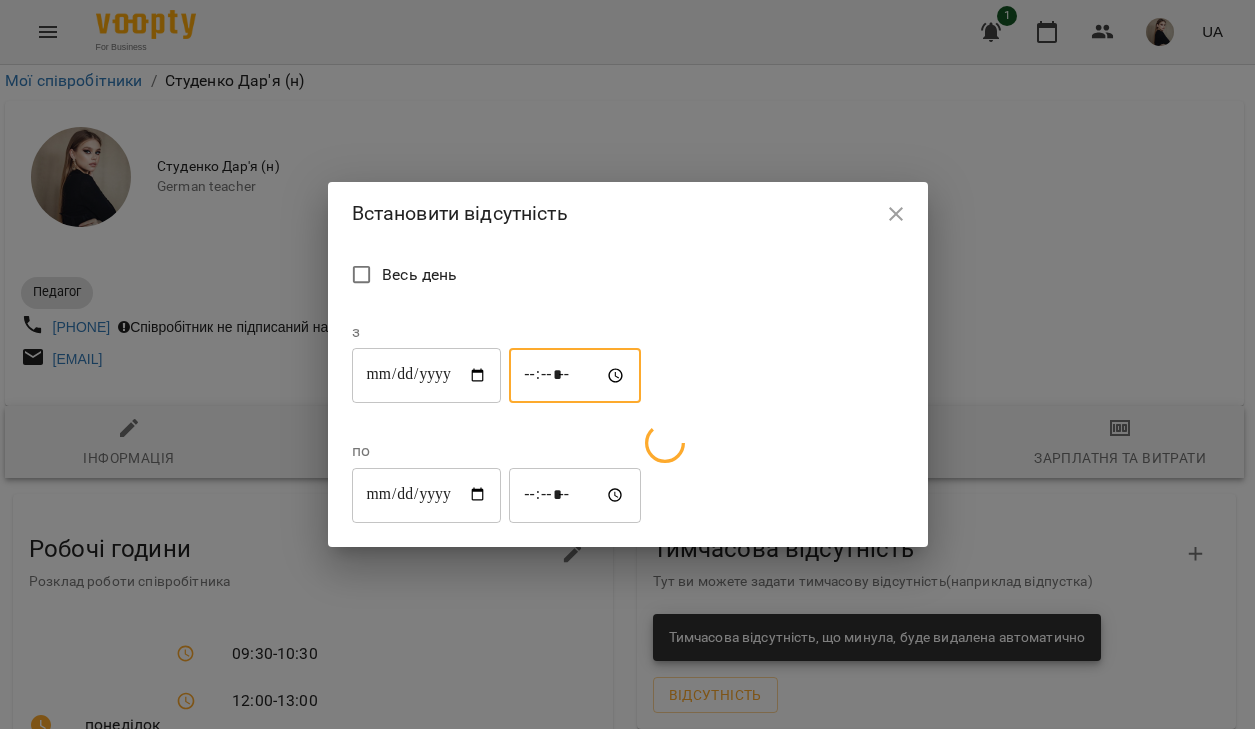 type on "*****" 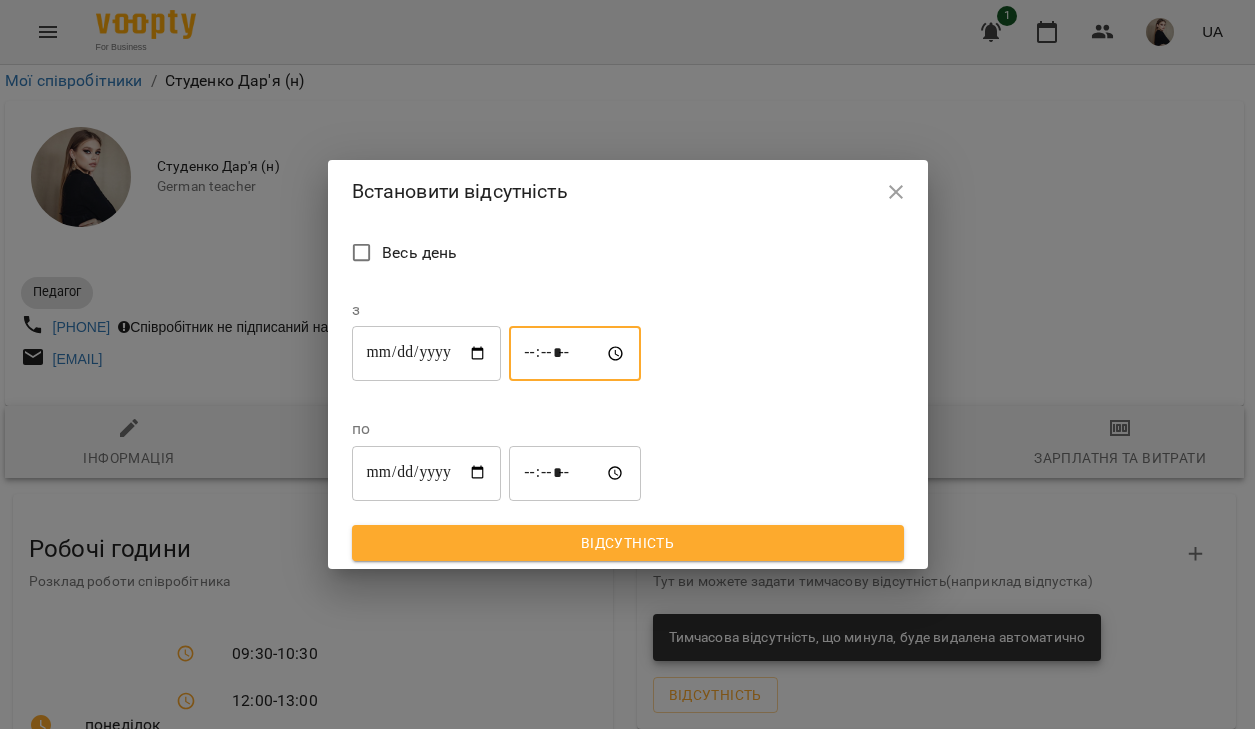 click on "*****" at bounding box center (575, 354) 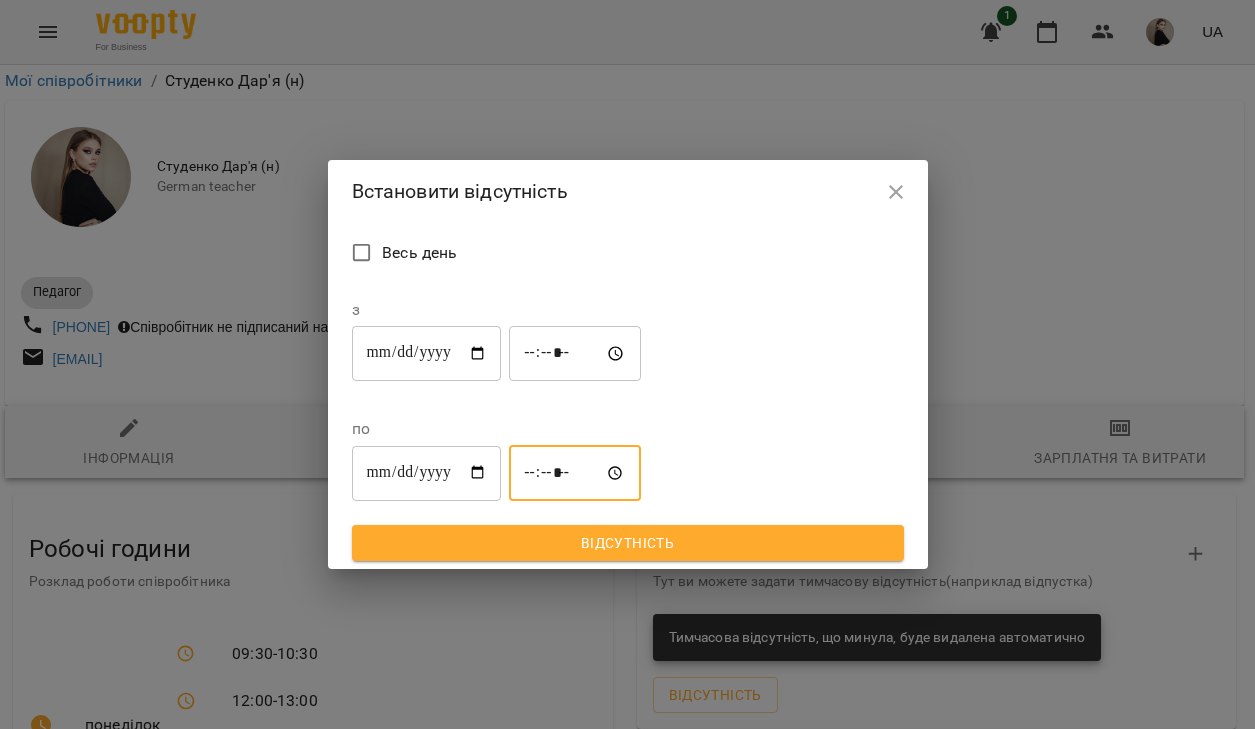 click on "*****" at bounding box center [575, 473] 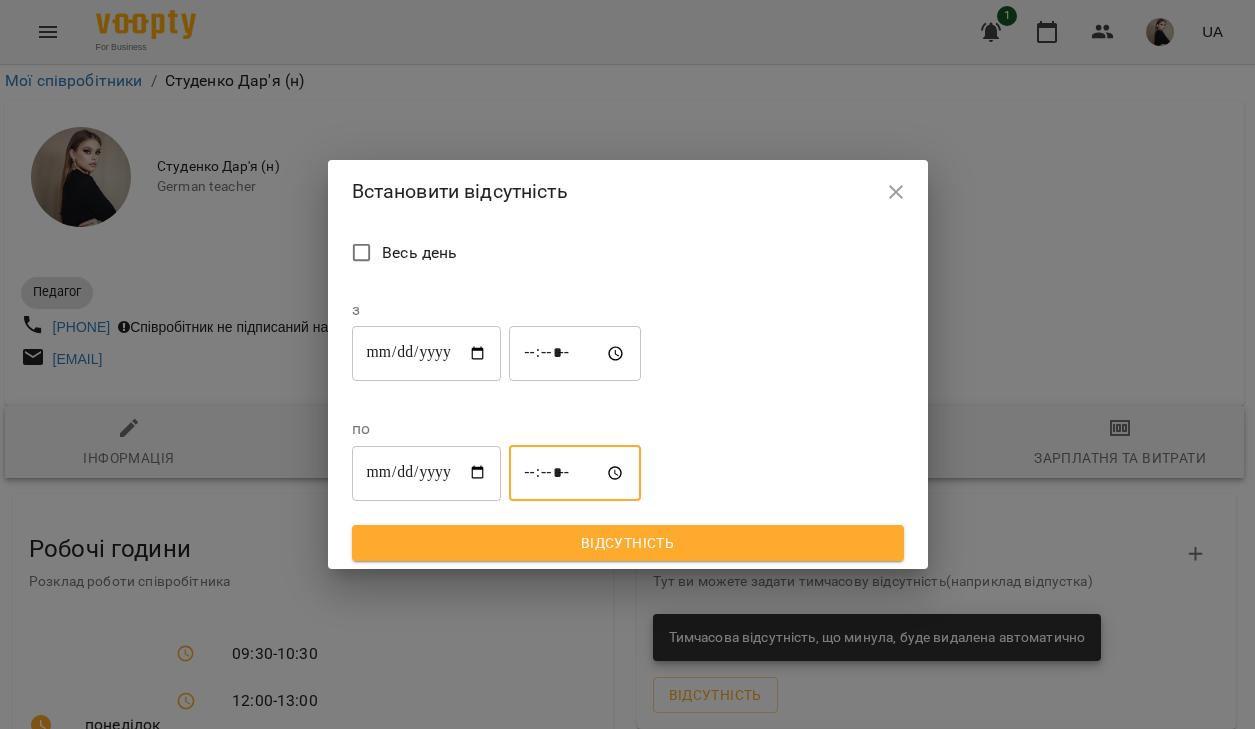 click on "*****" at bounding box center [575, 473] 